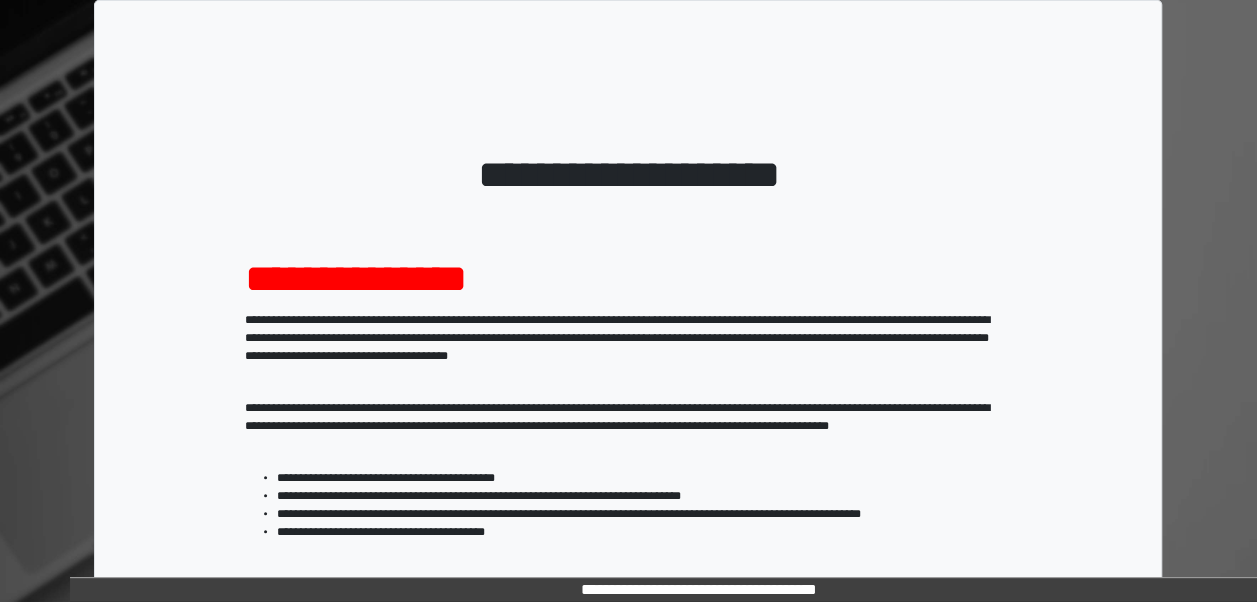 scroll, scrollTop: 324, scrollLeft: 0, axis: vertical 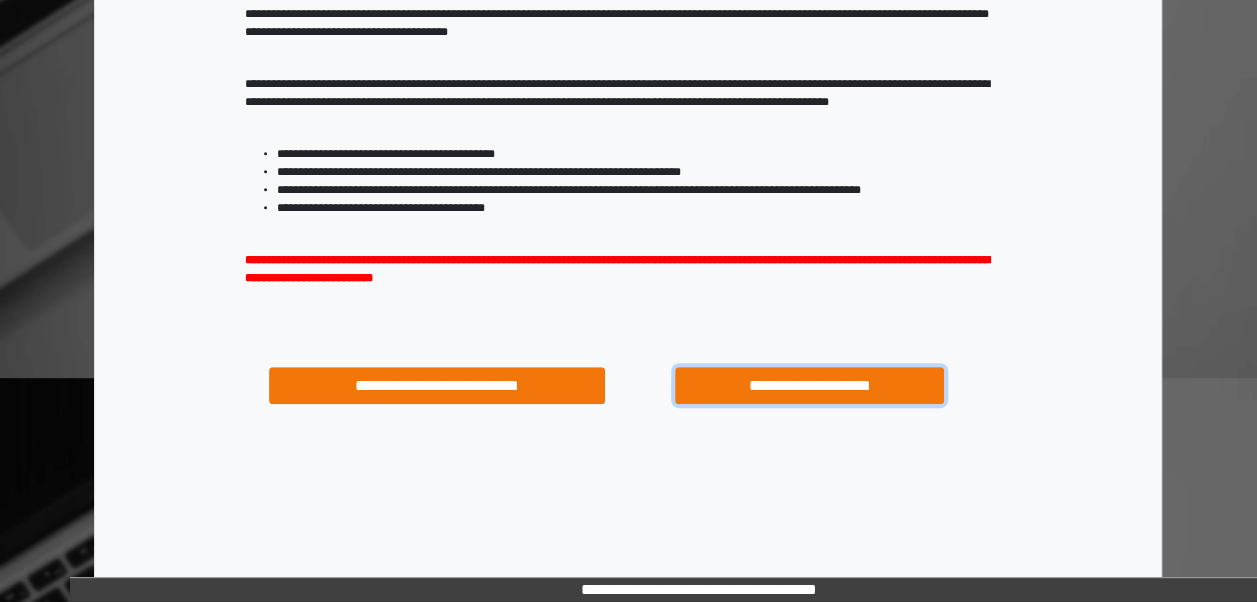 click on "**********" at bounding box center [809, 385] 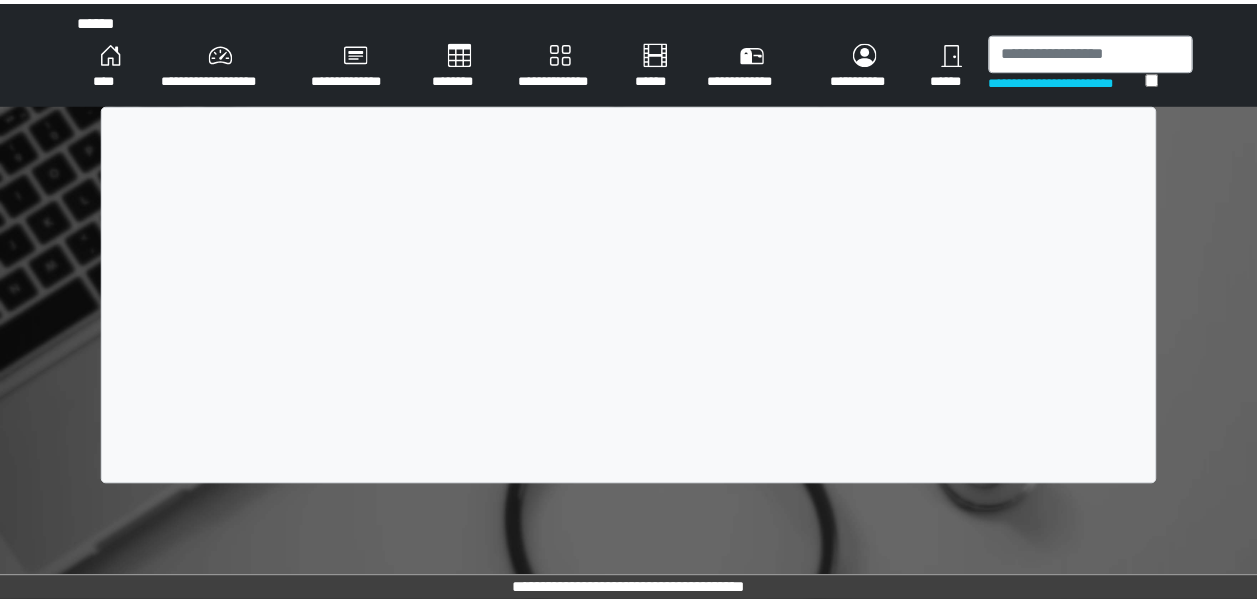scroll, scrollTop: 0, scrollLeft: 0, axis: both 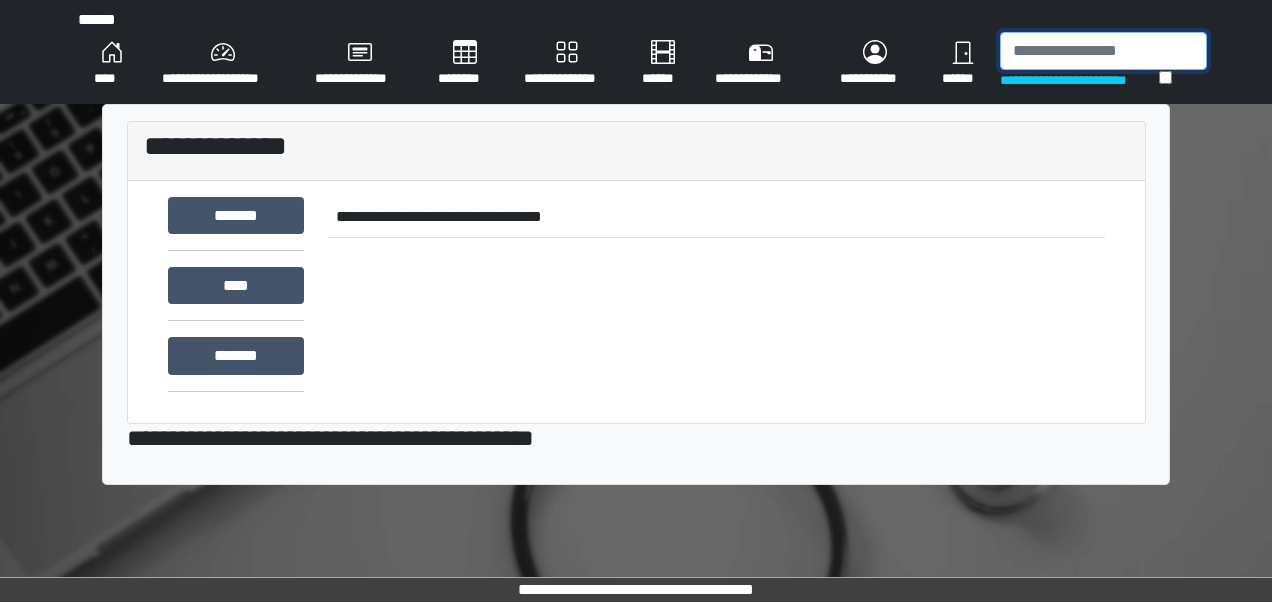 click at bounding box center [1103, 51] 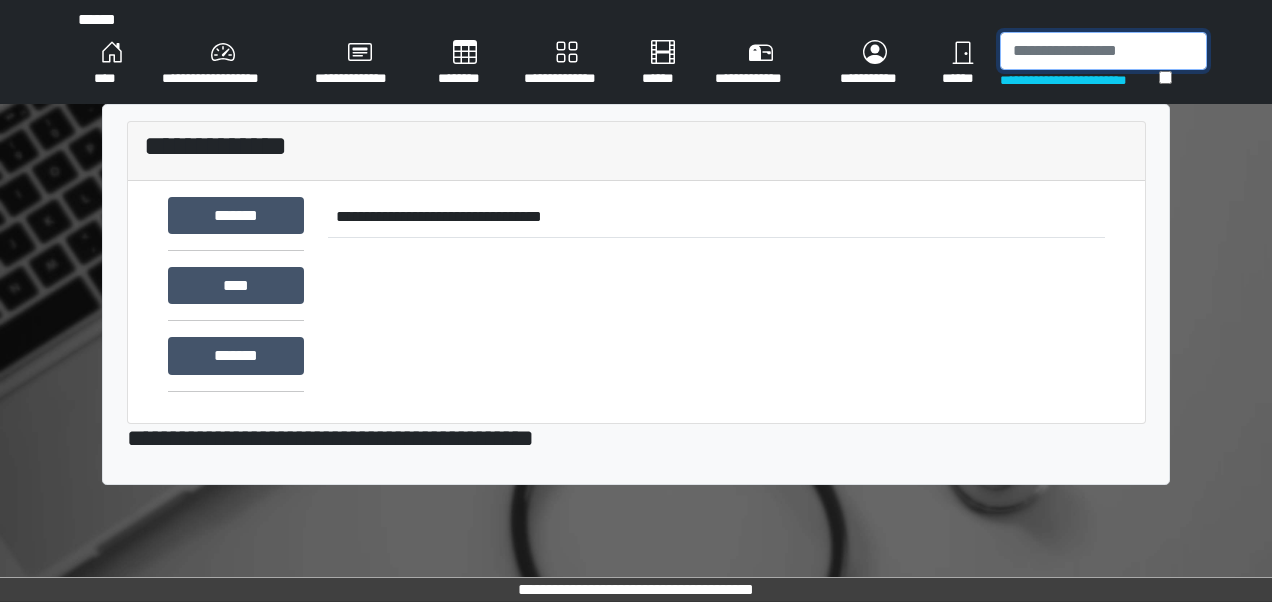 click at bounding box center (1103, 51) 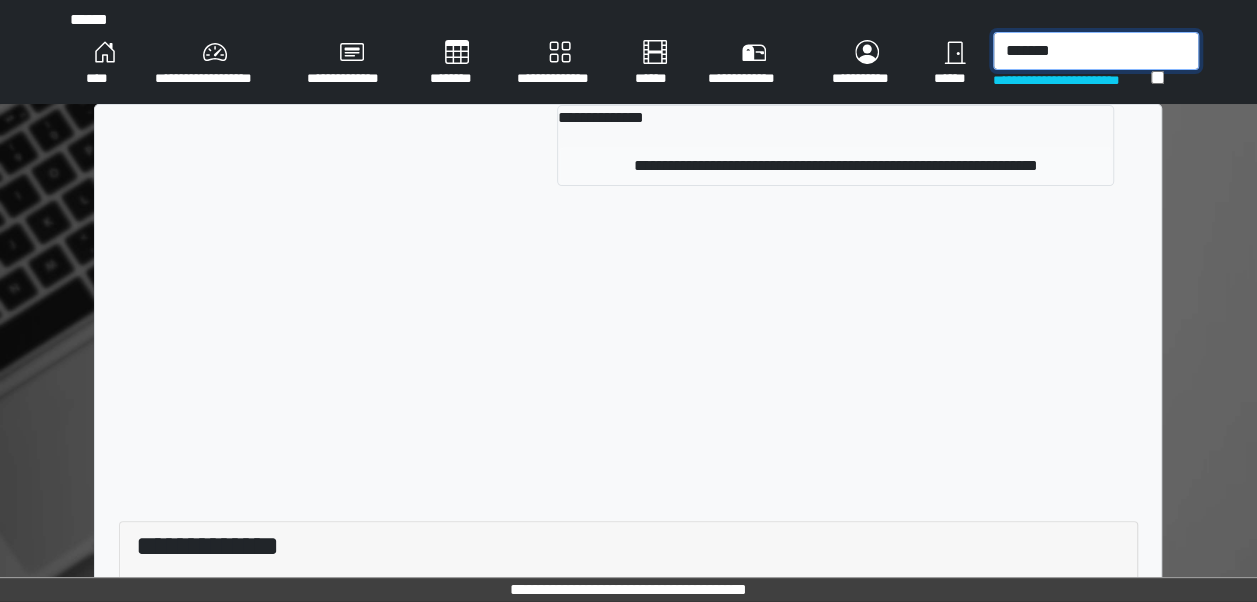 type on "*******" 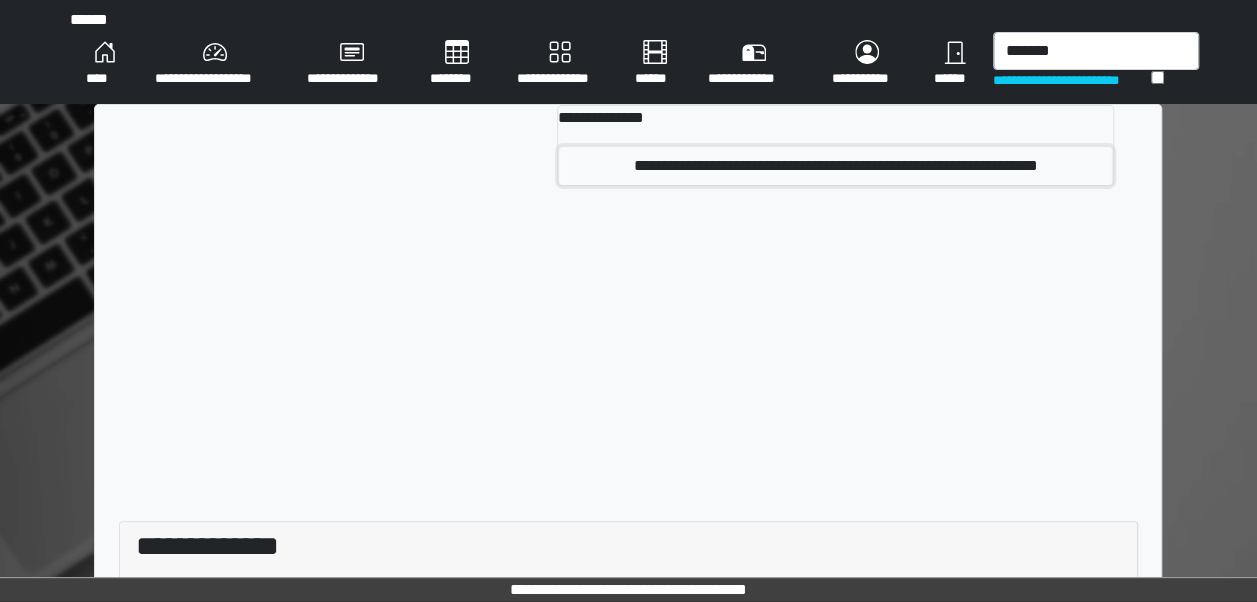 click on "**********" at bounding box center [835, 166] 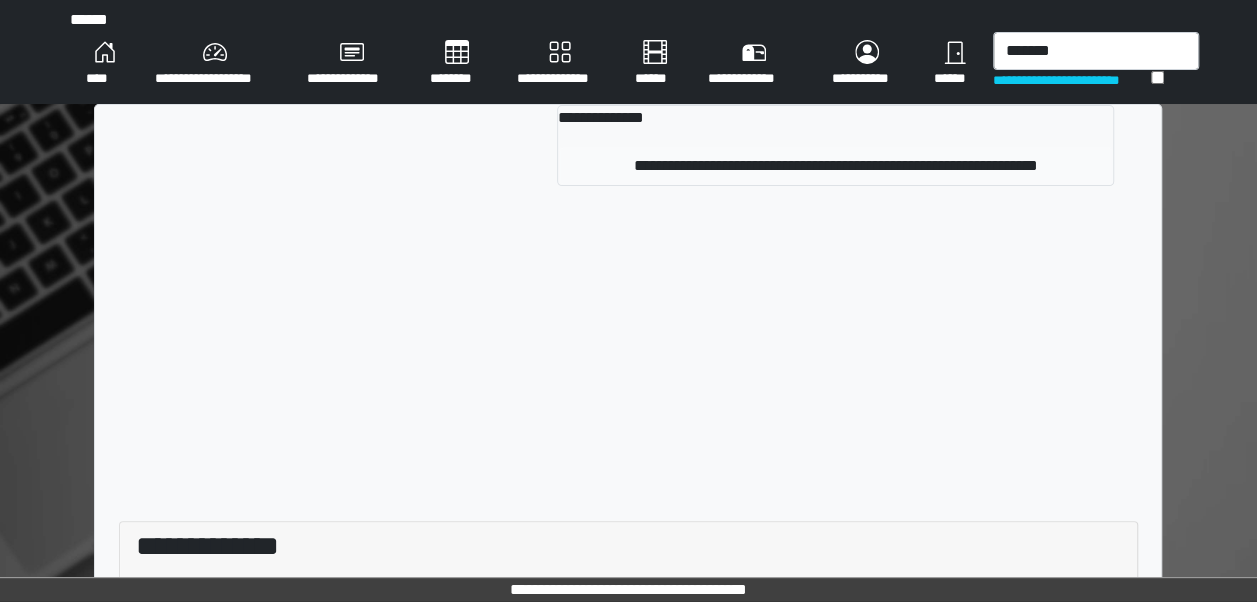 type 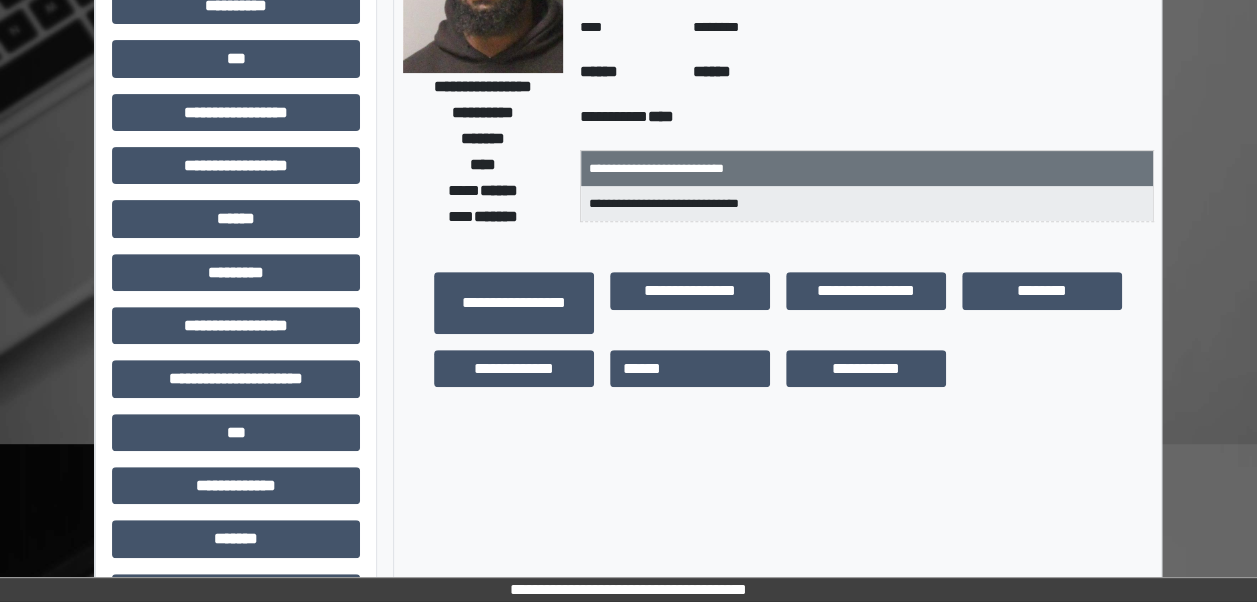 scroll, scrollTop: 260, scrollLeft: 0, axis: vertical 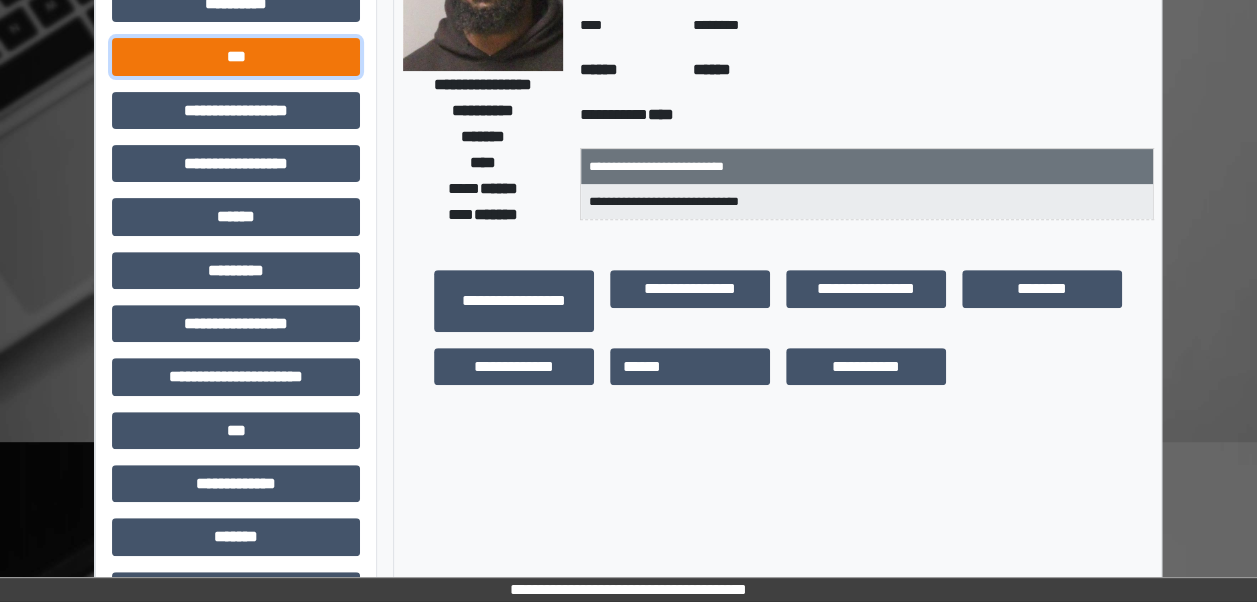 click on "***" at bounding box center [236, 56] 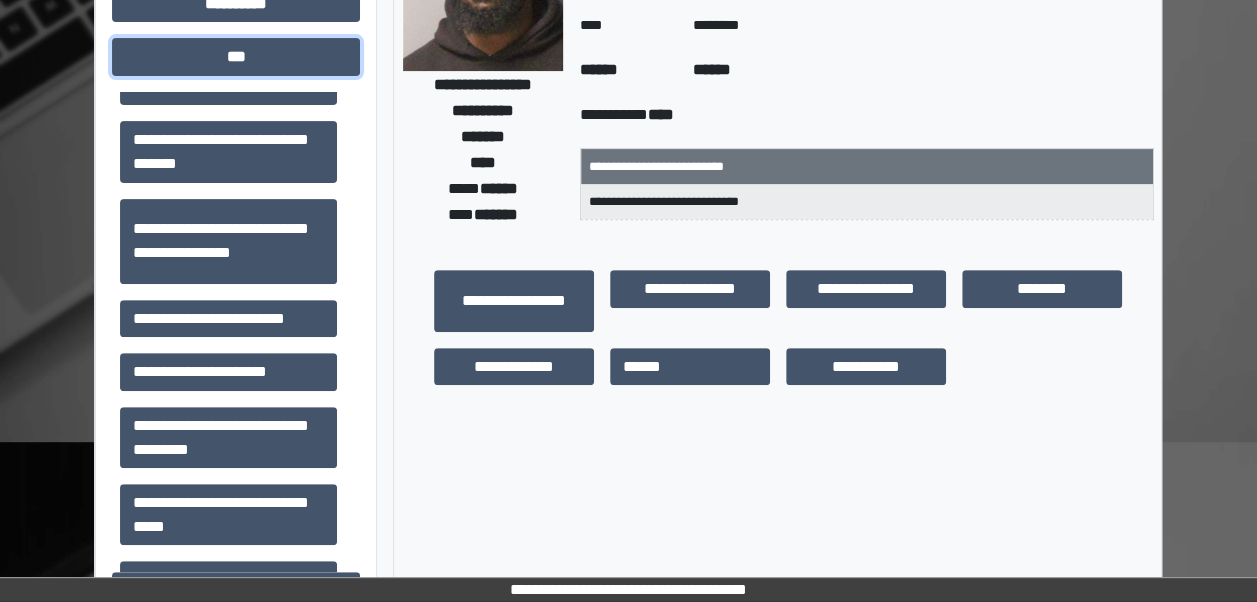 scroll, scrollTop: 130, scrollLeft: 0, axis: vertical 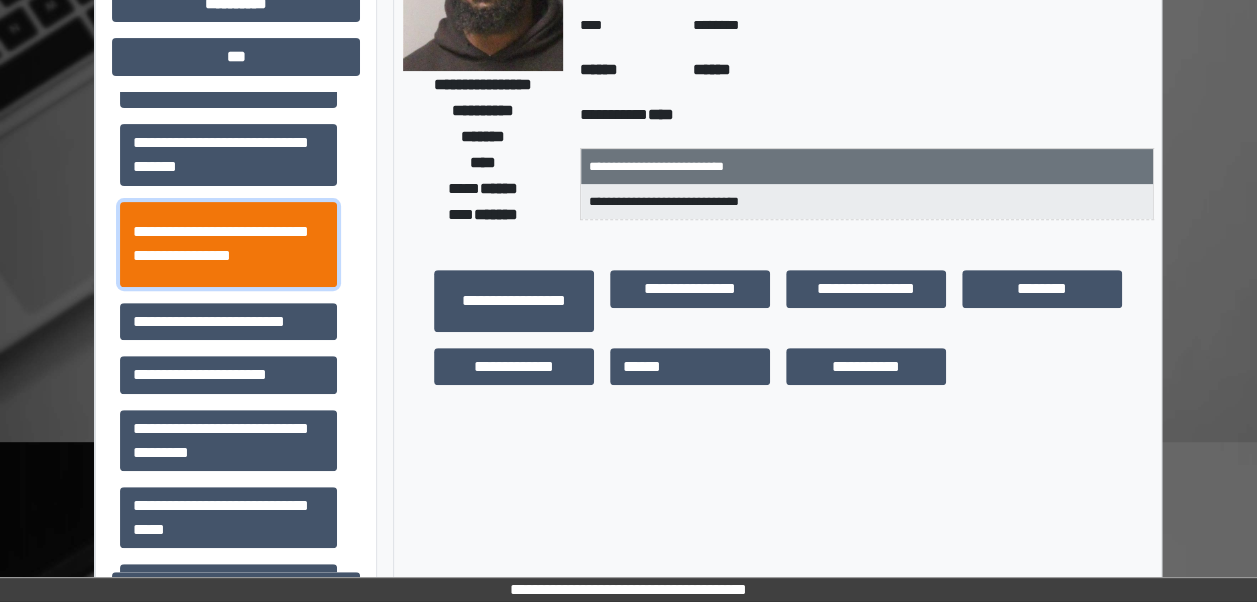 click on "**********" at bounding box center (228, 244) 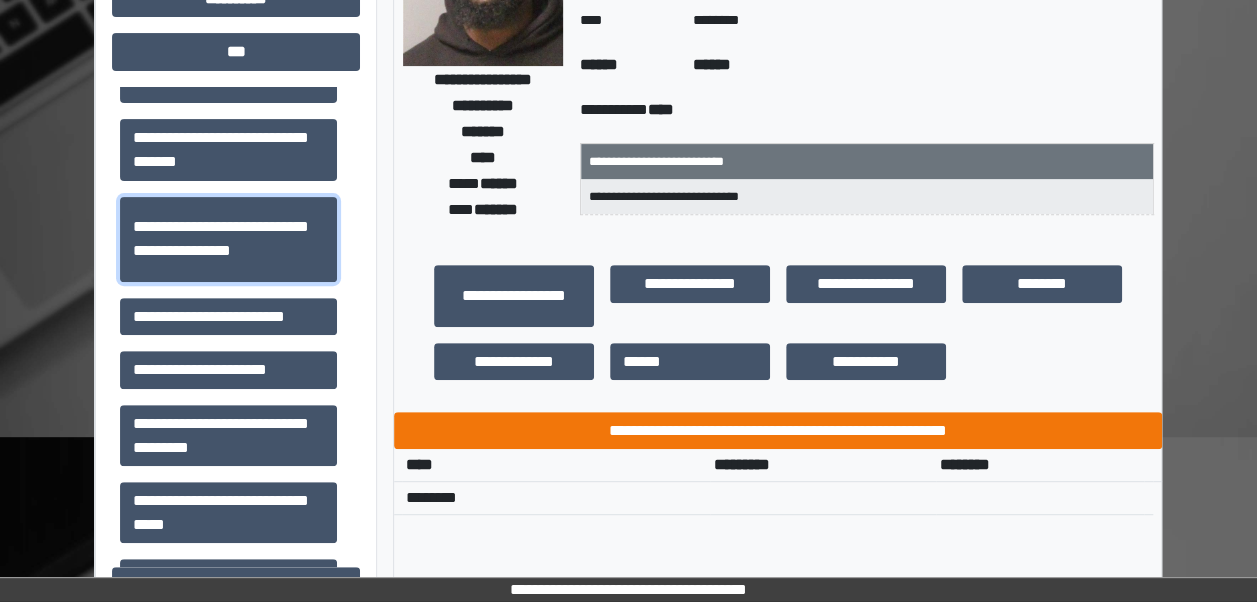 scroll, scrollTop: 266, scrollLeft: 0, axis: vertical 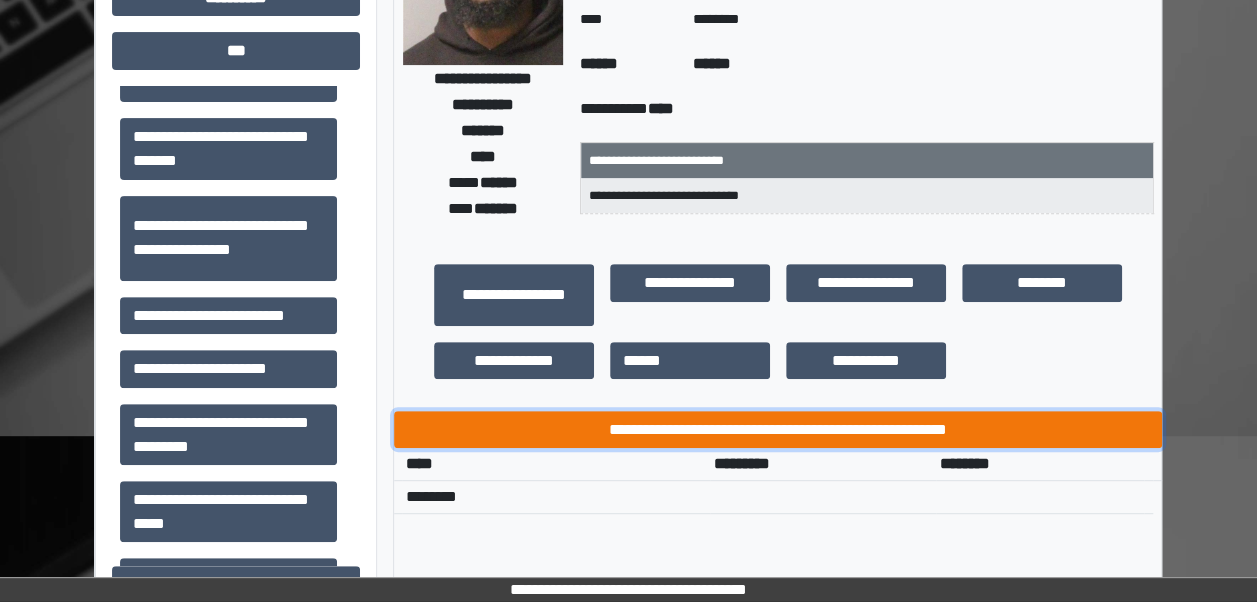 click on "**********" at bounding box center [778, 429] 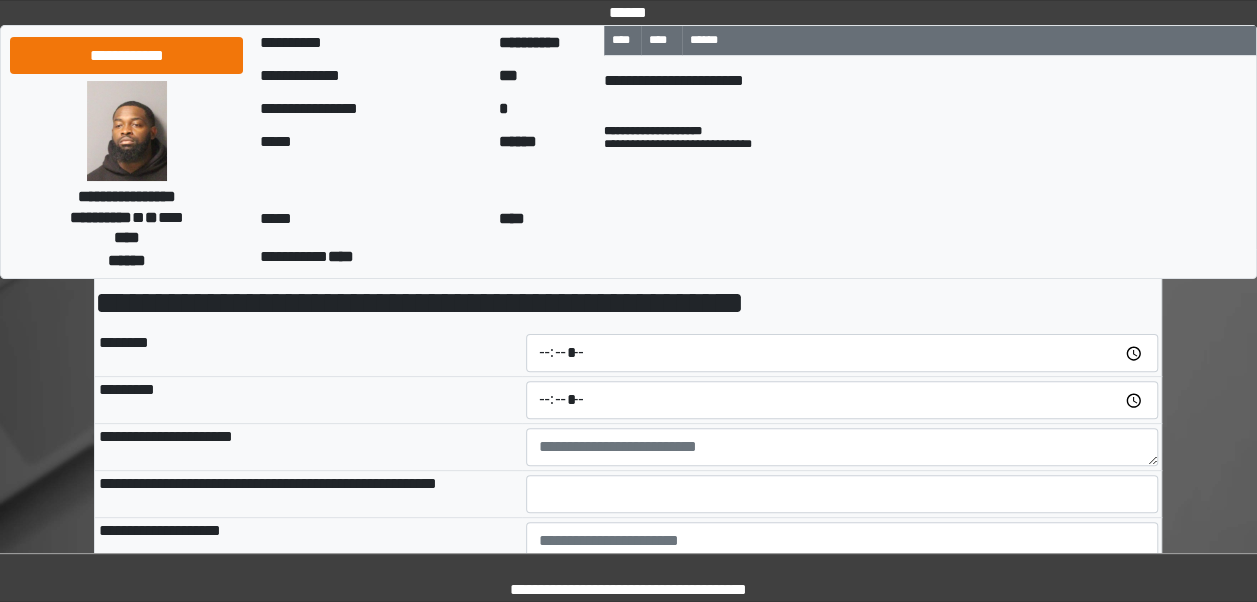 scroll, scrollTop: 108, scrollLeft: 0, axis: vertical 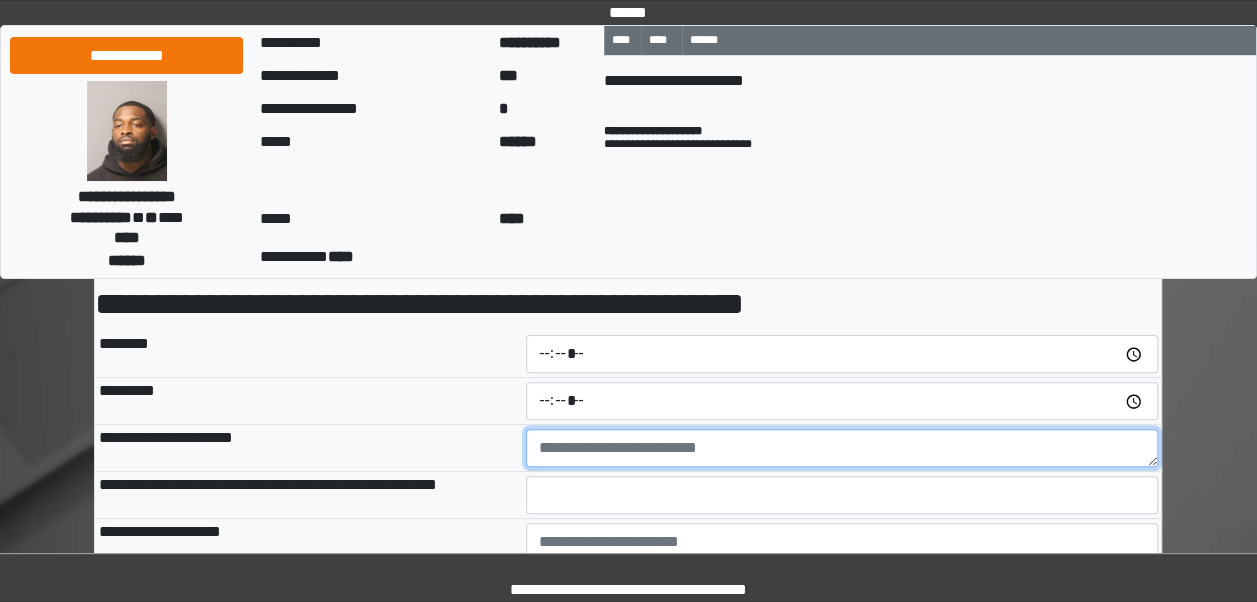 click at bounding box center [842, 448] 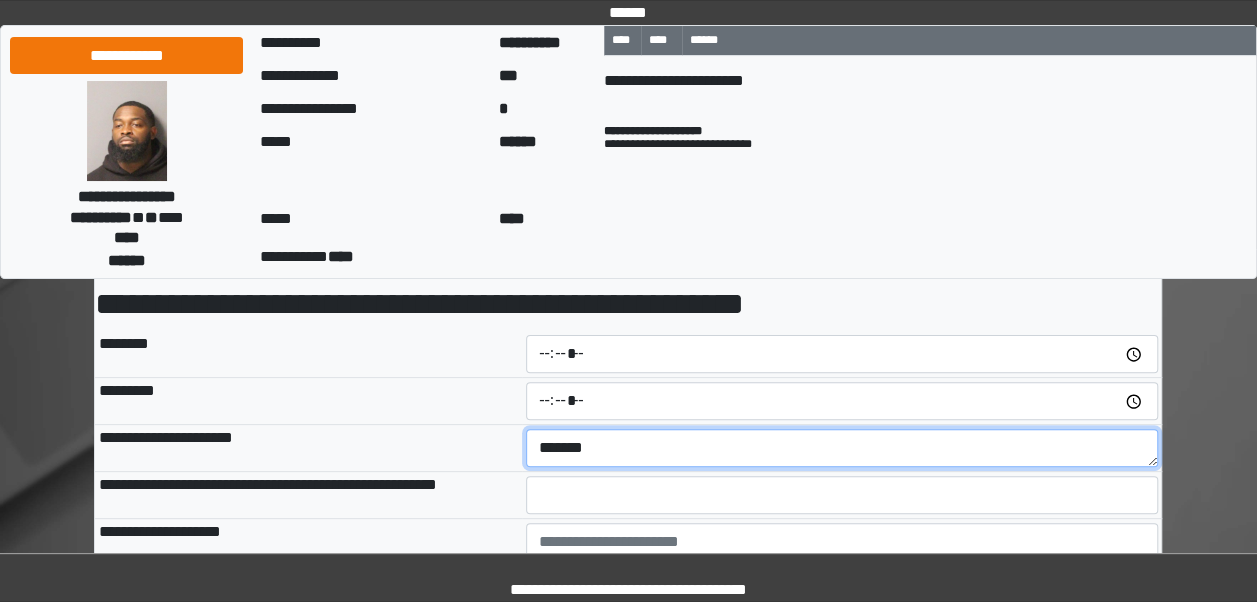 type on "*******" 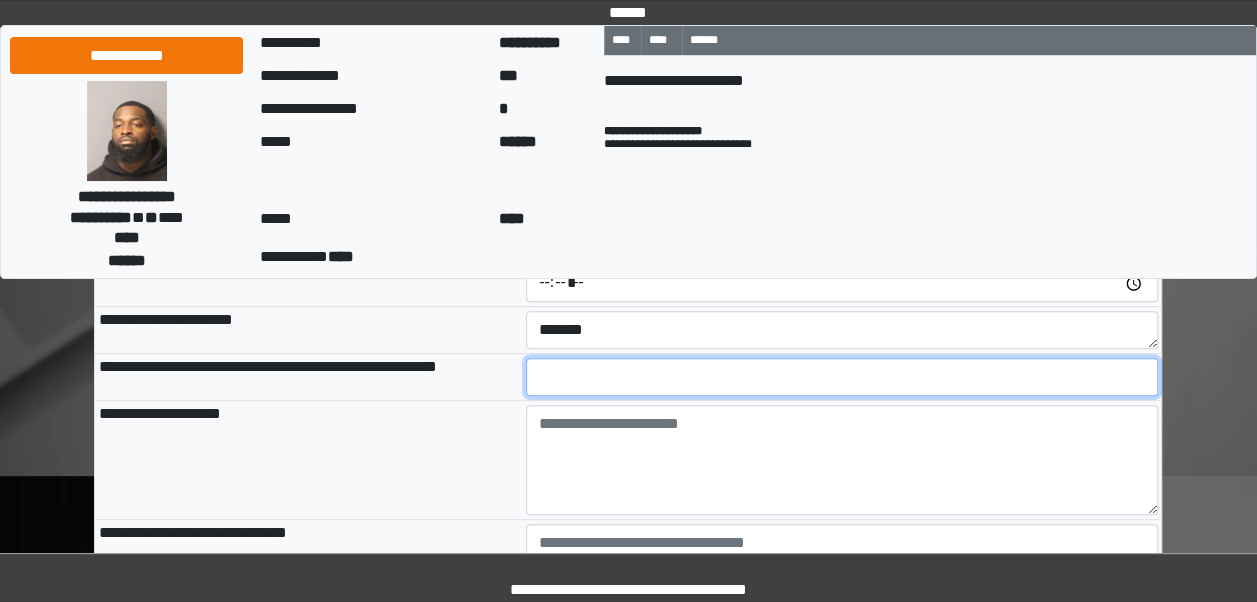 scroll, scrollTop: 228, scrollLeft: 0, axis: vertical 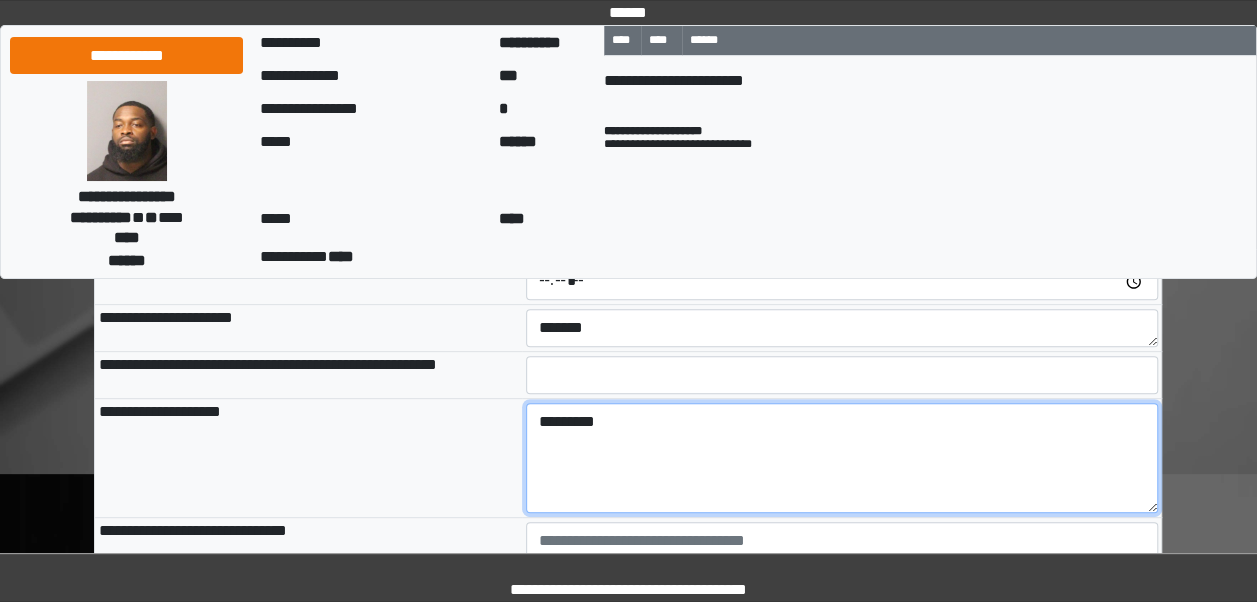 click on "********" at bounding box center (842, 458) 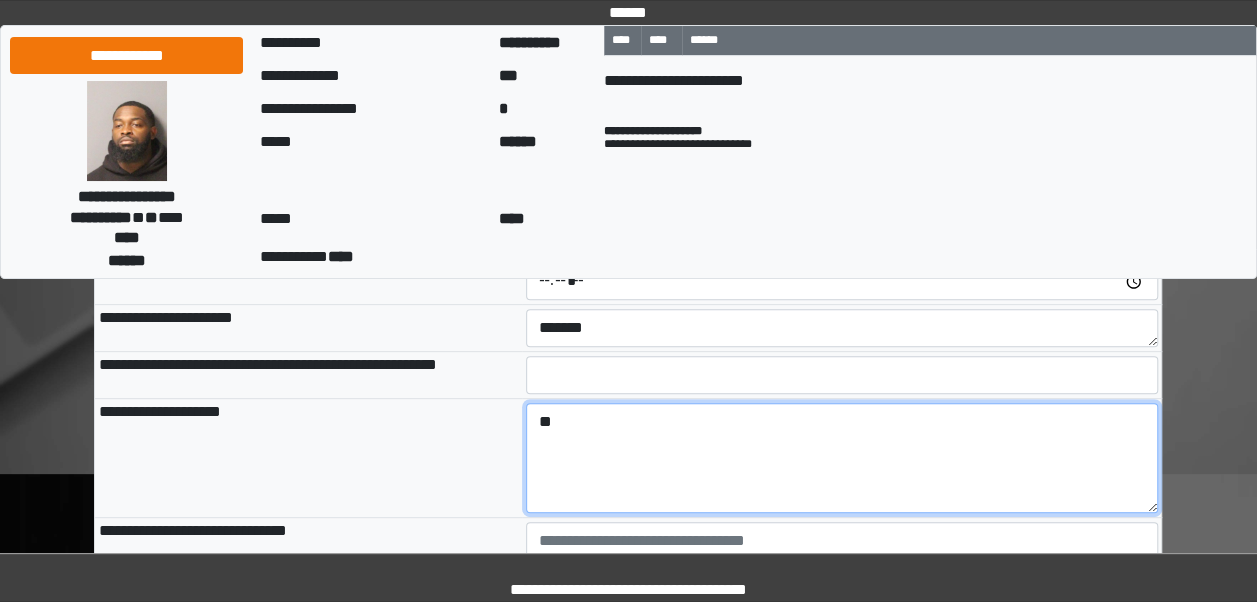 type on "*" 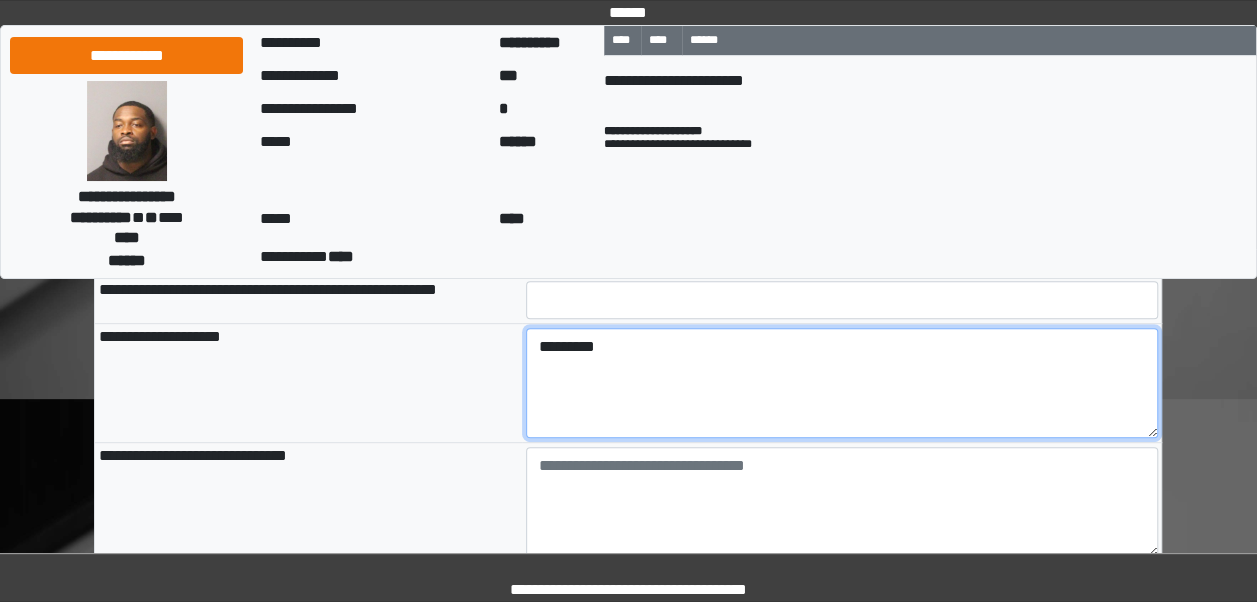 scroll, scrollTop: 288, scrollLeft: 0, axis: vertical 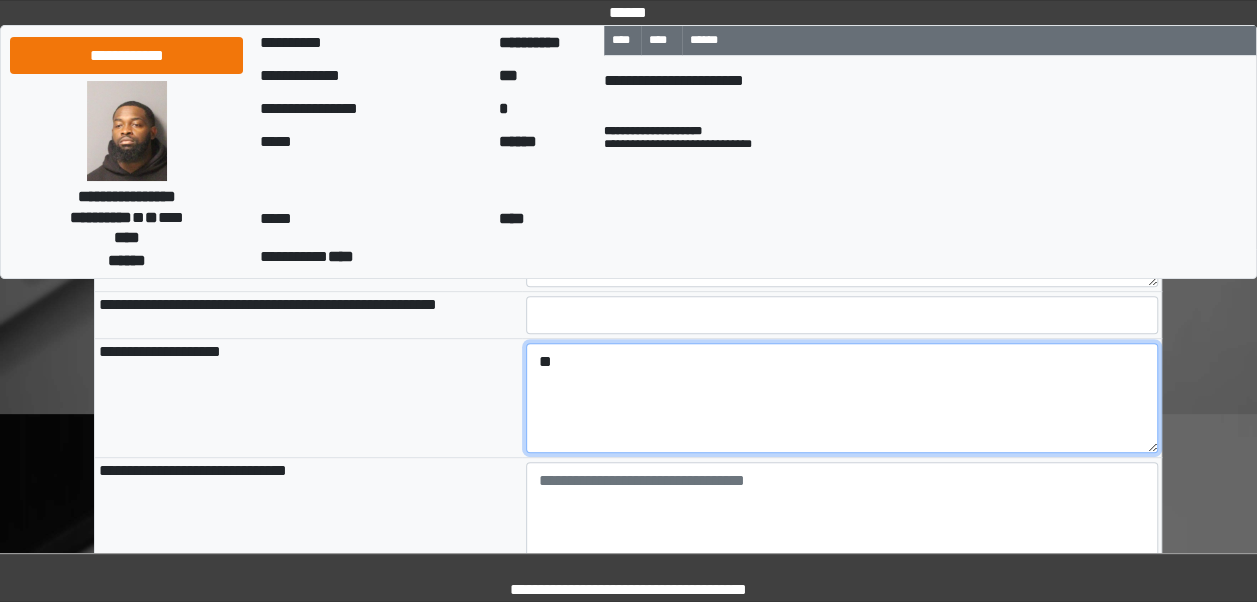 type on "*" 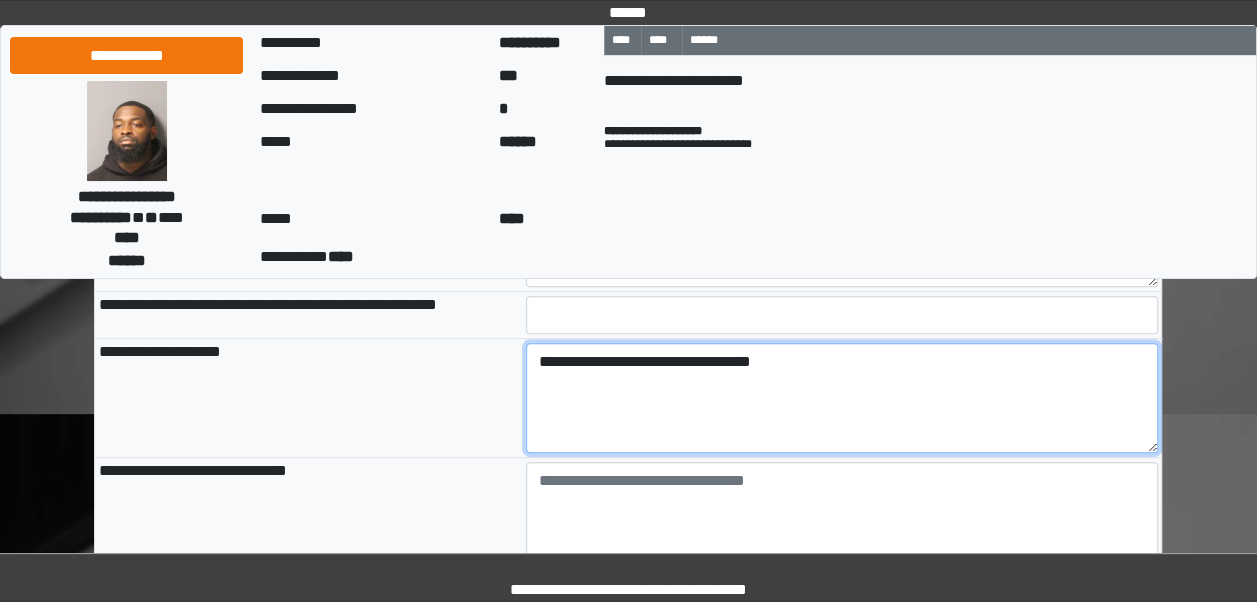 click on "**********" at bounding box center [842, 398] 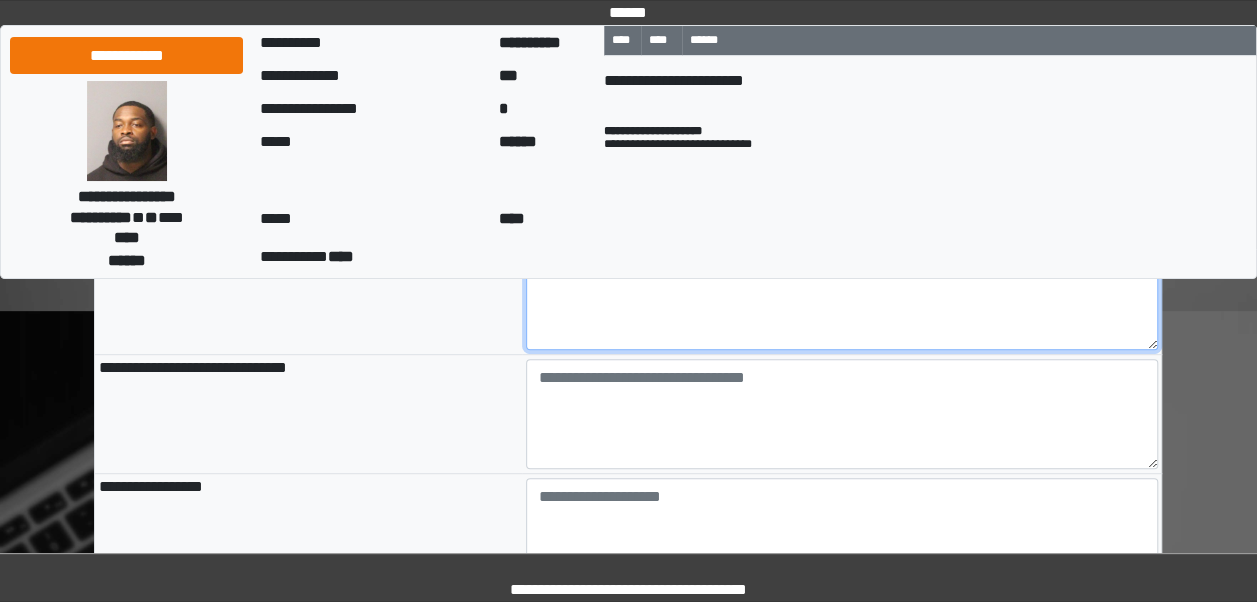 scroll, scrollTop: 396, scrollLeft: 0, axis: vertical 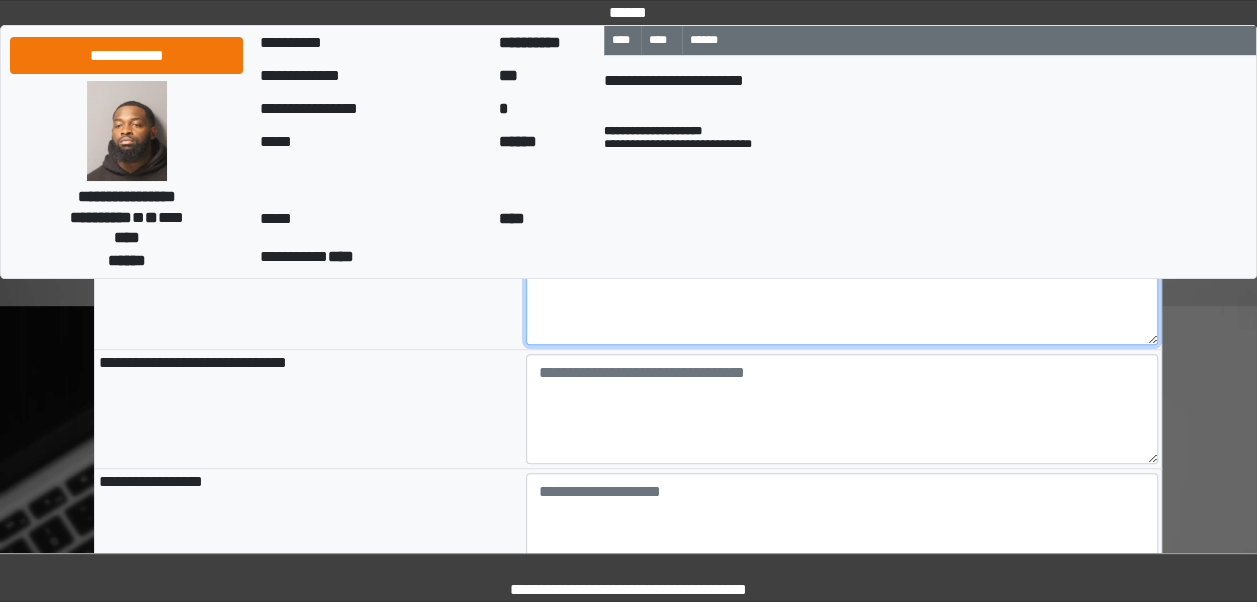 type on "**********" 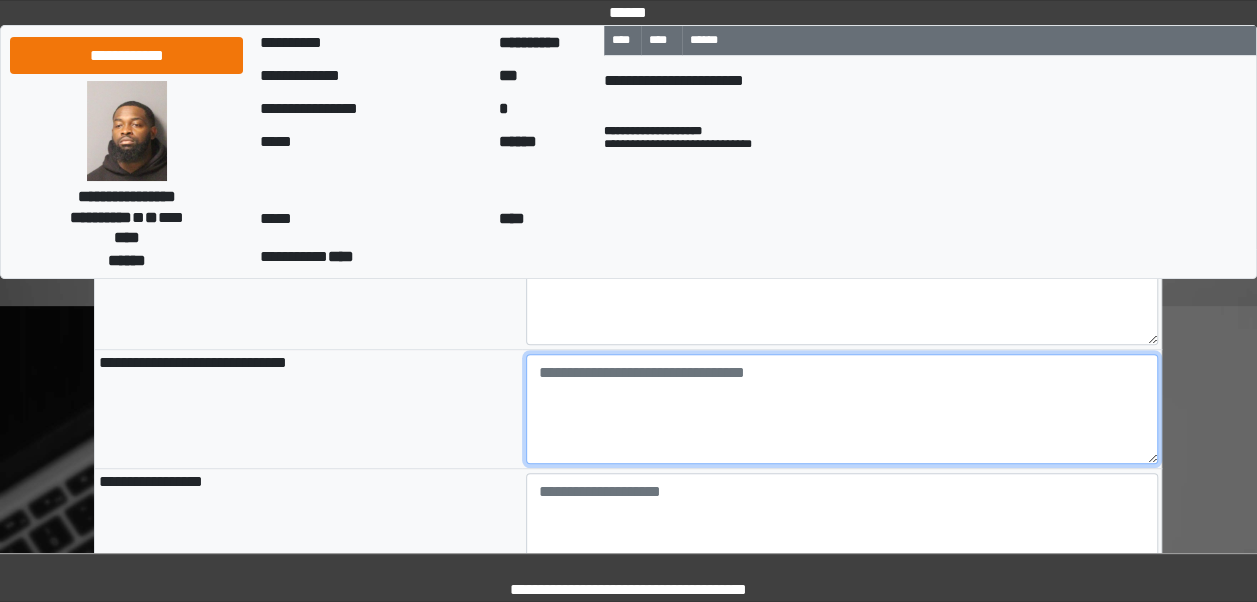 click at bounding box center [842, 409] 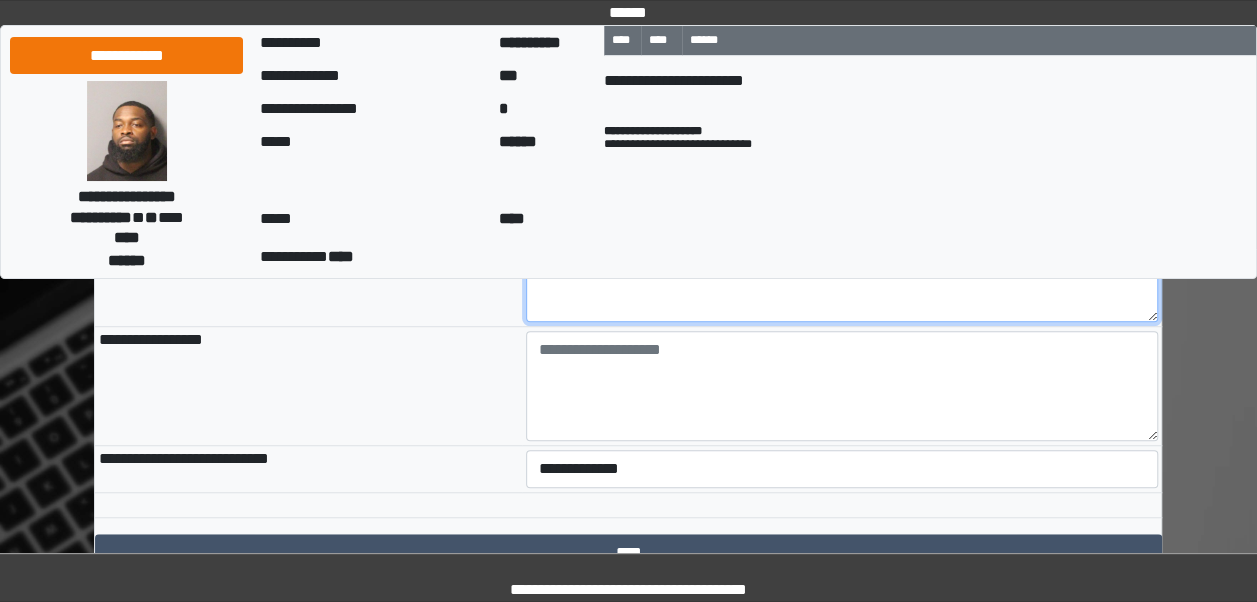 scroll, scrollTop: 539, scrollLeft: 0, axis: vertical 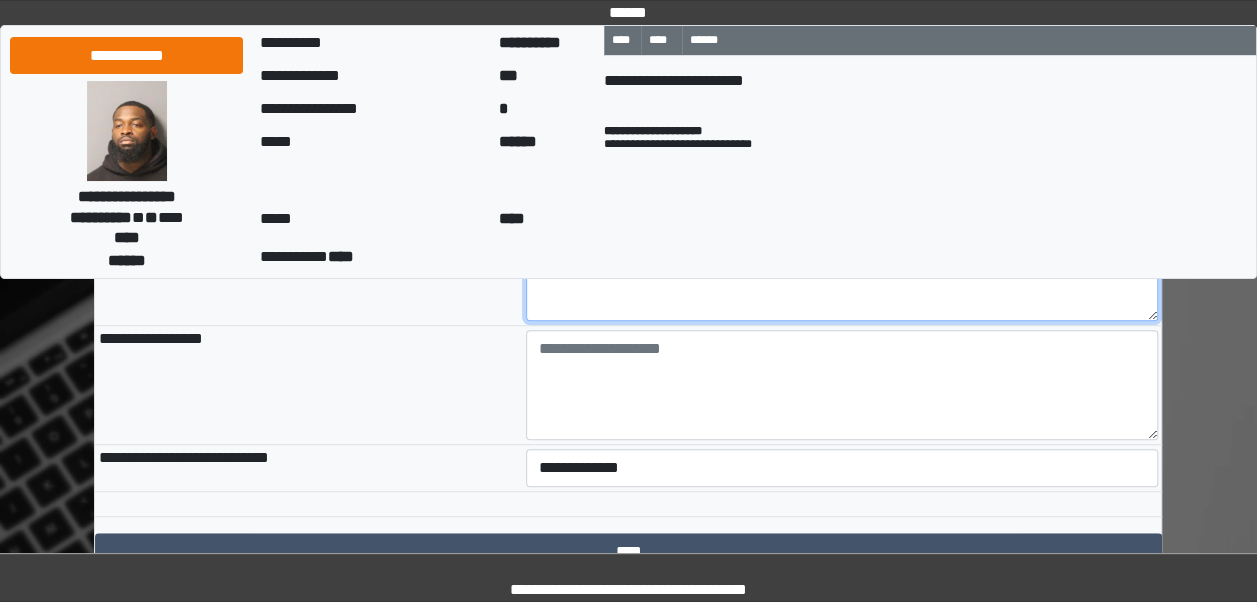 type on "***" 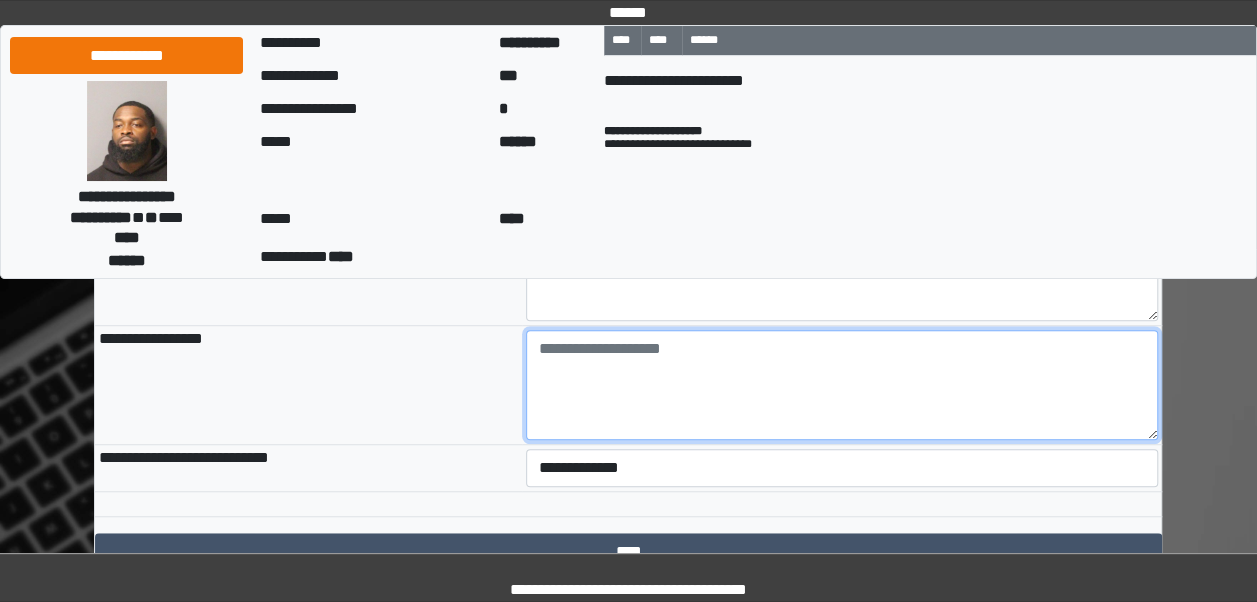 click at bounding box center [842, 385] 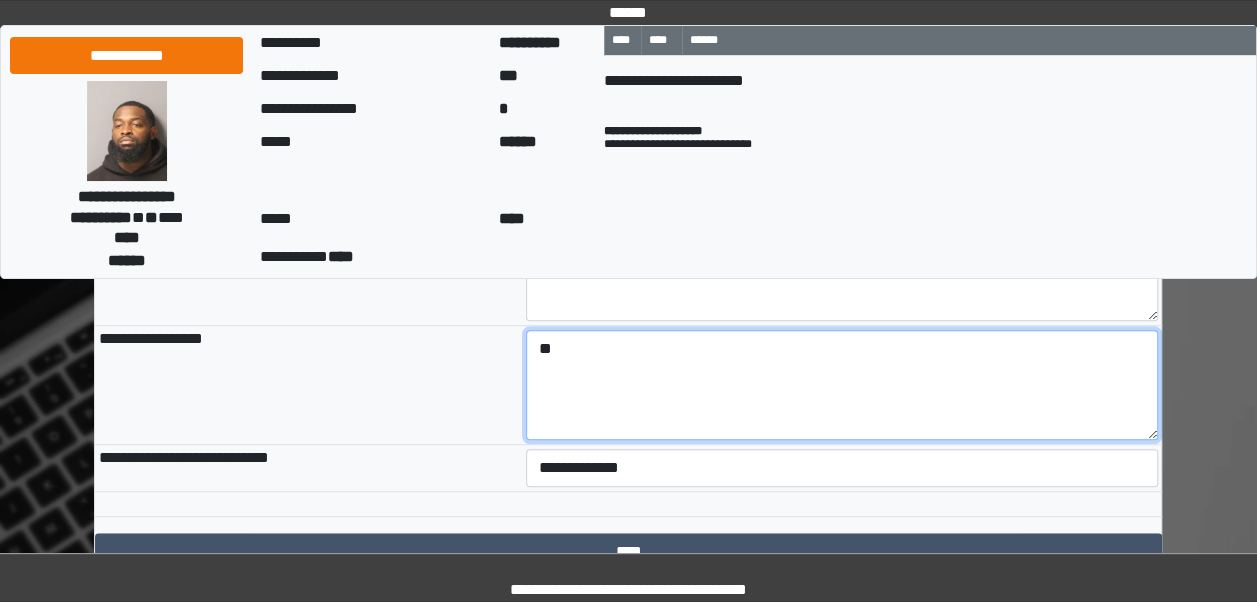 type on "*" 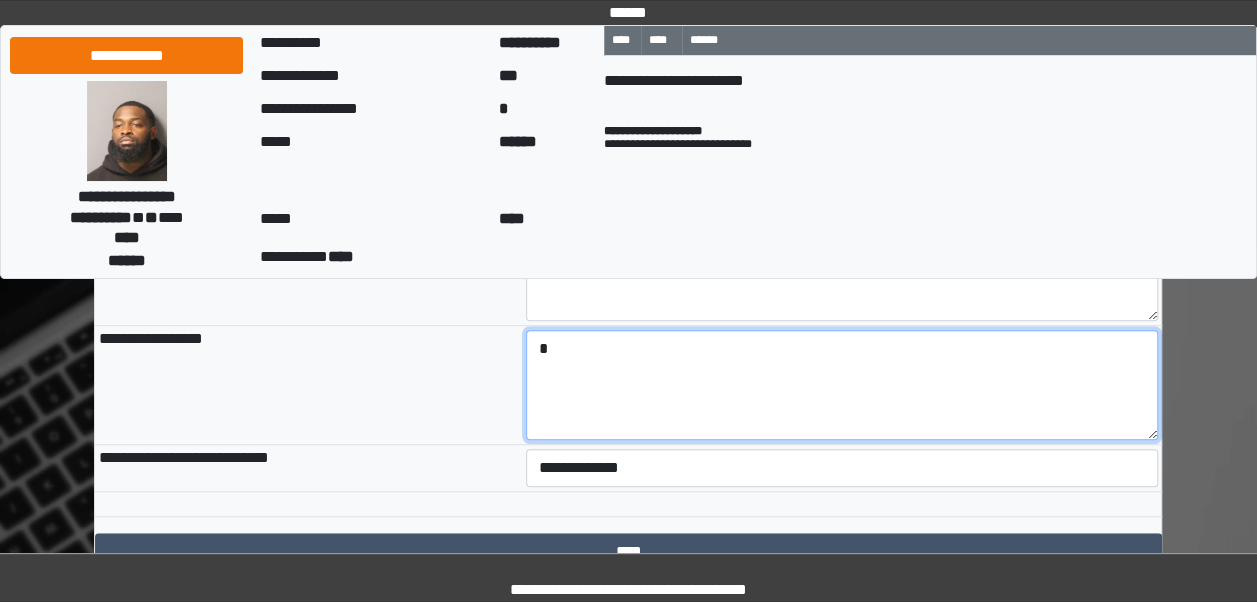 type 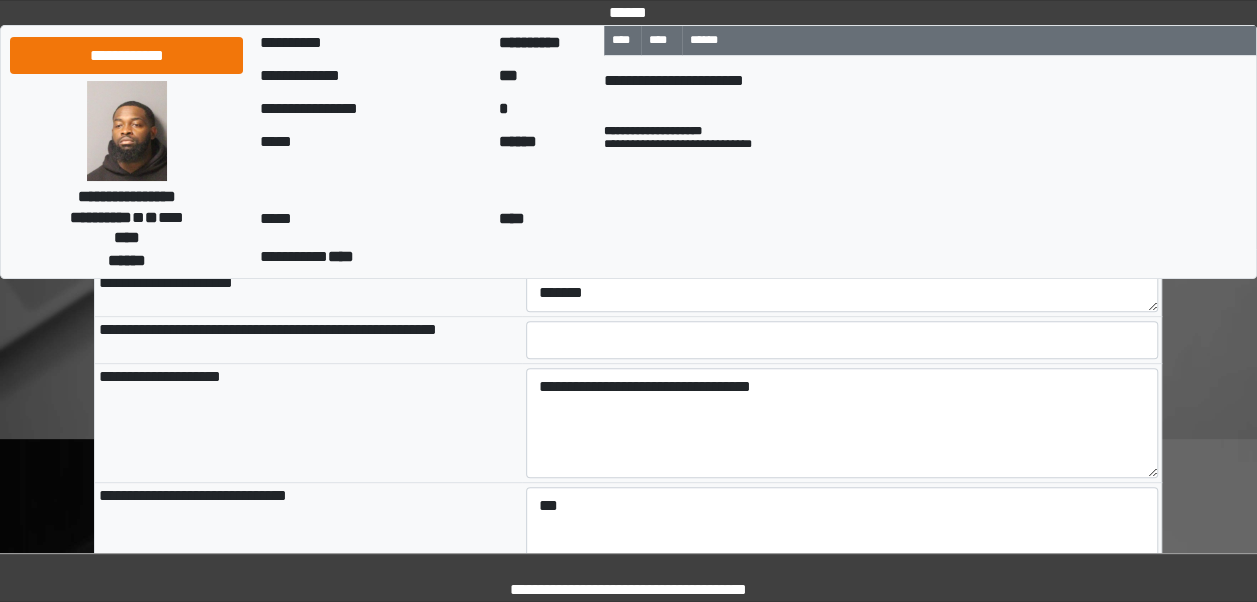 scroll, scrollTop: 265, scrollLeft: 0, axis: vertical 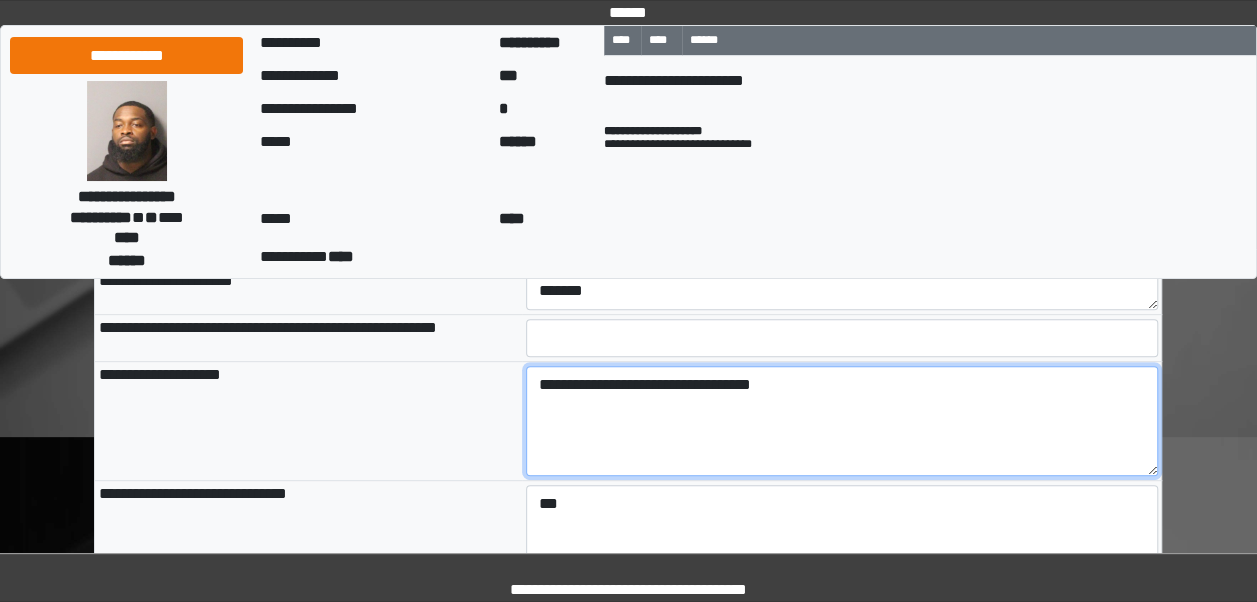 drag, startPoint x: 876, startPoint y: 390, endPoint x: 362, endPoint y: 416, distance: 514.65717 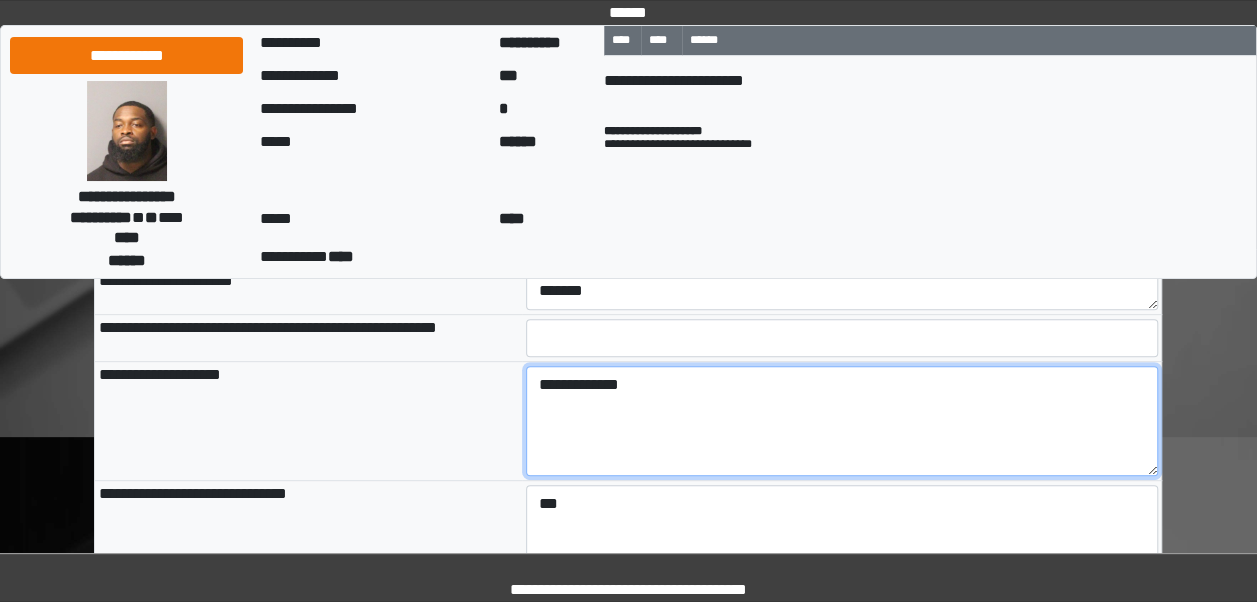 type on "**********" 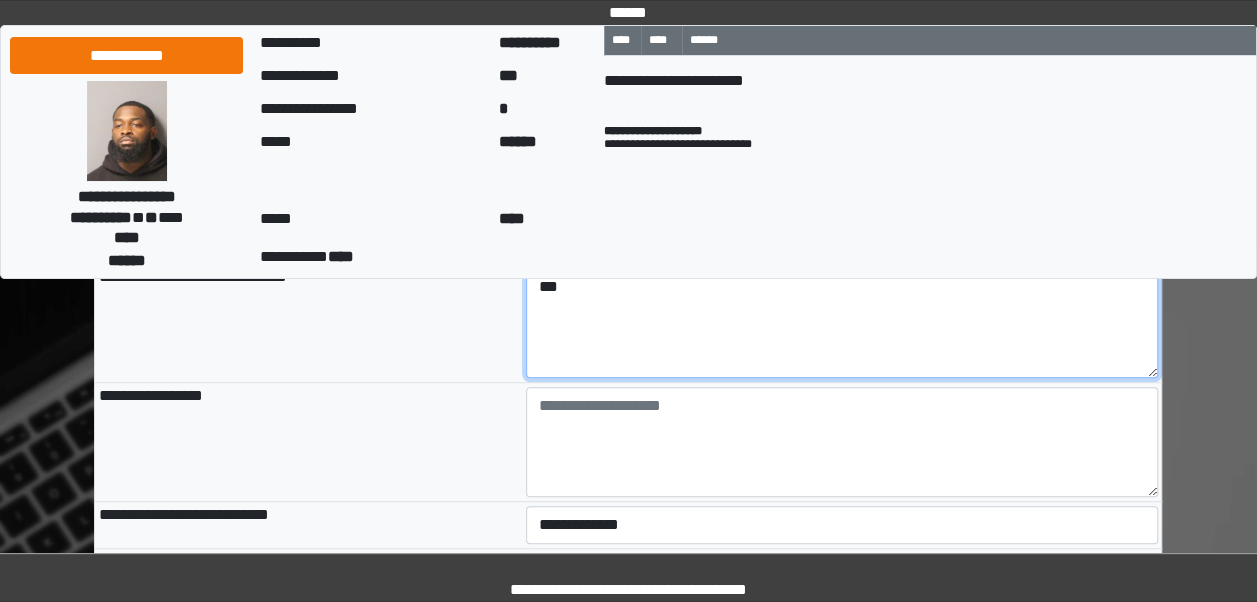 scroll, scrollTop: 507, scrollLeft: 0, axis: vertical 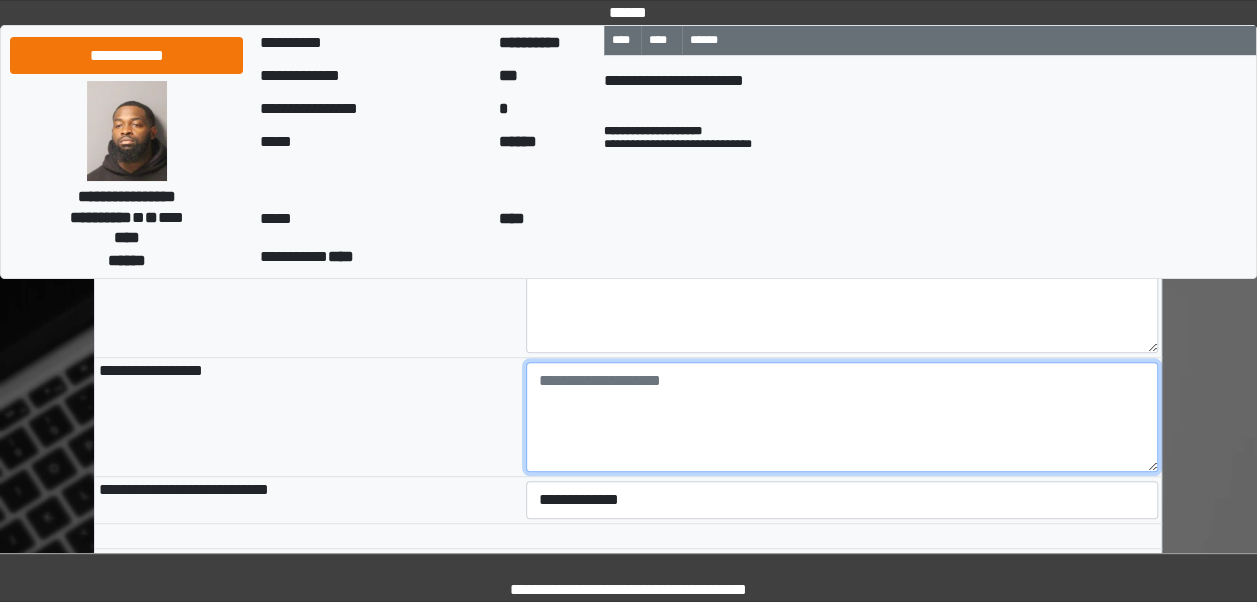 click at bounding box center [842, 417] 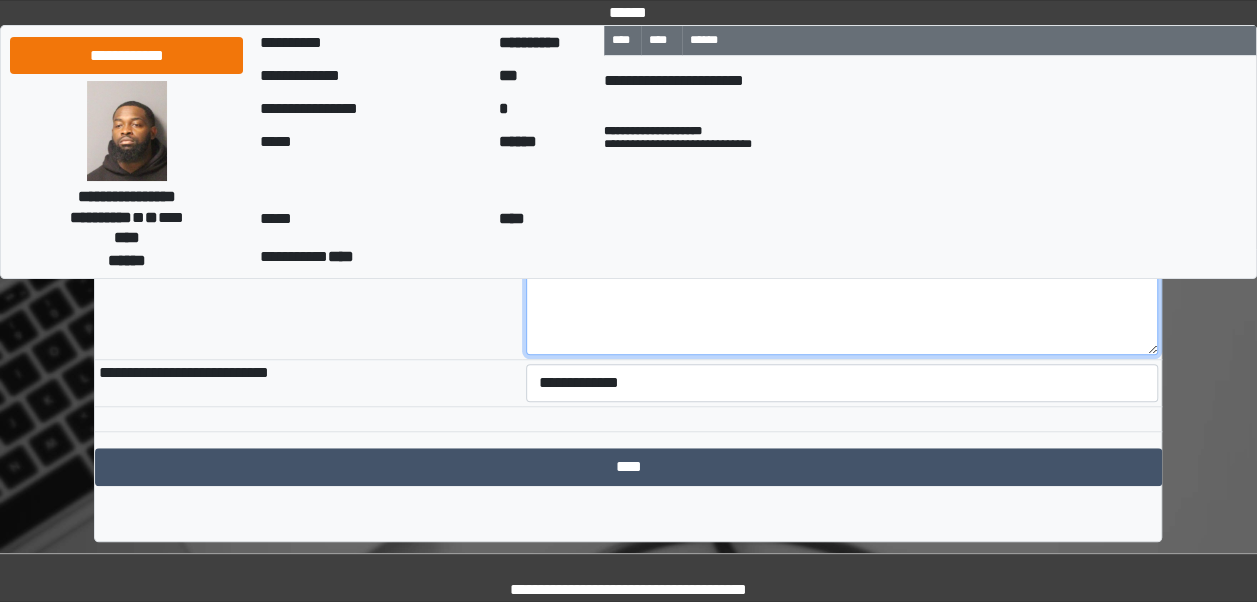 scroll, scrollTop: 628, scrollLeft: 0, axis: vertical 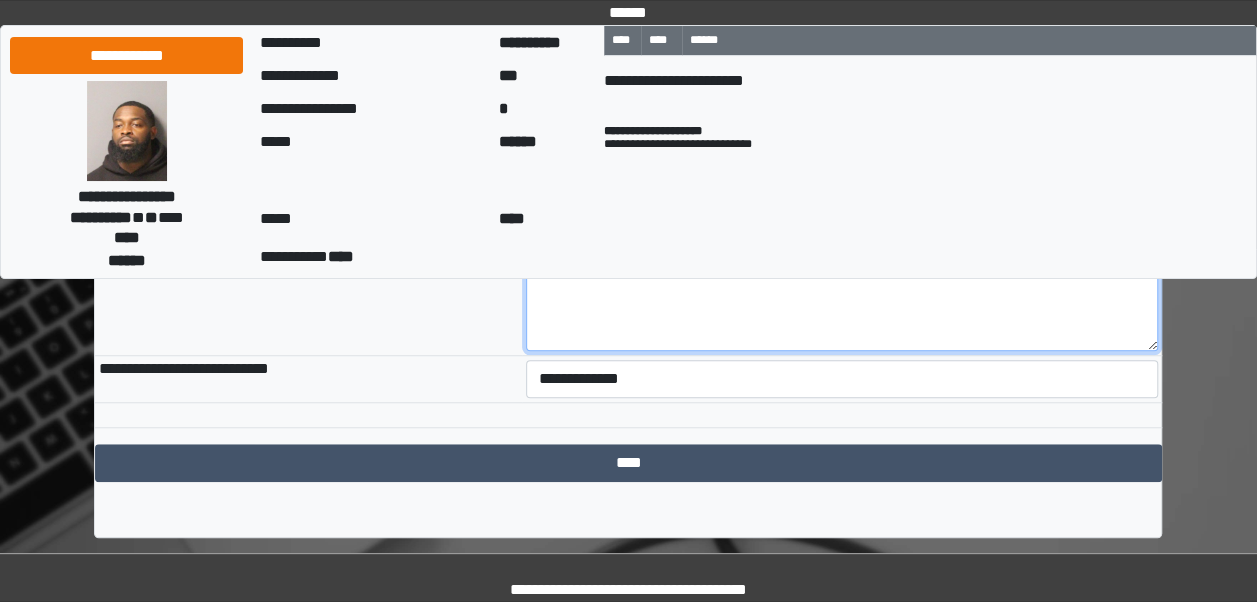 type on "**********" 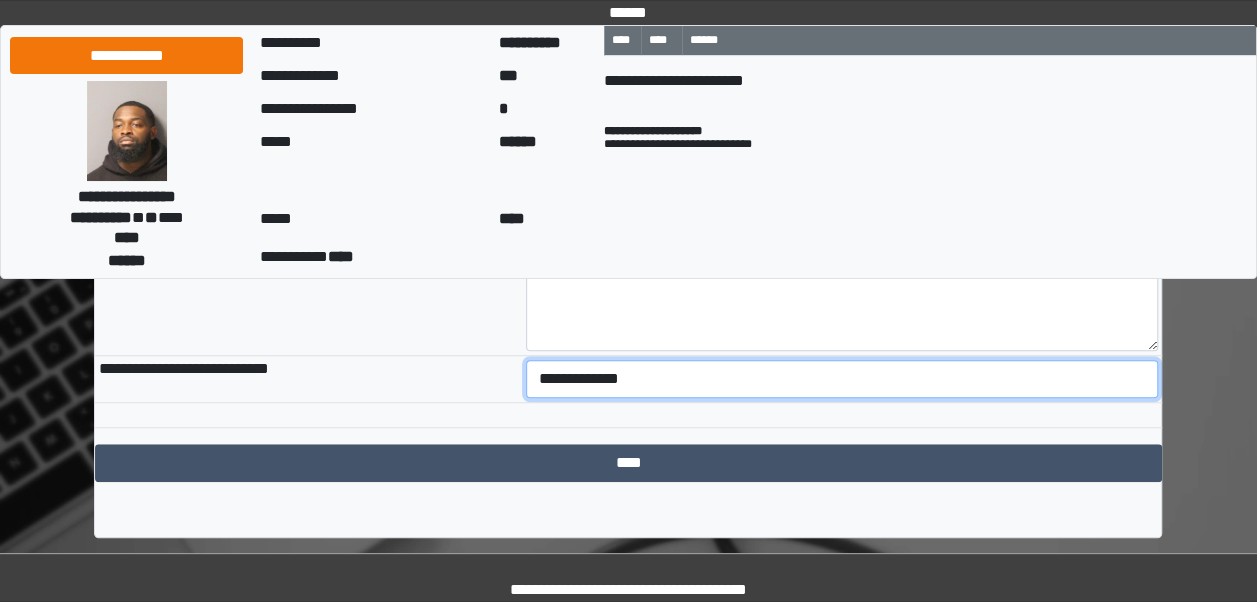 click on "**********" at bounding box center (842, 379) 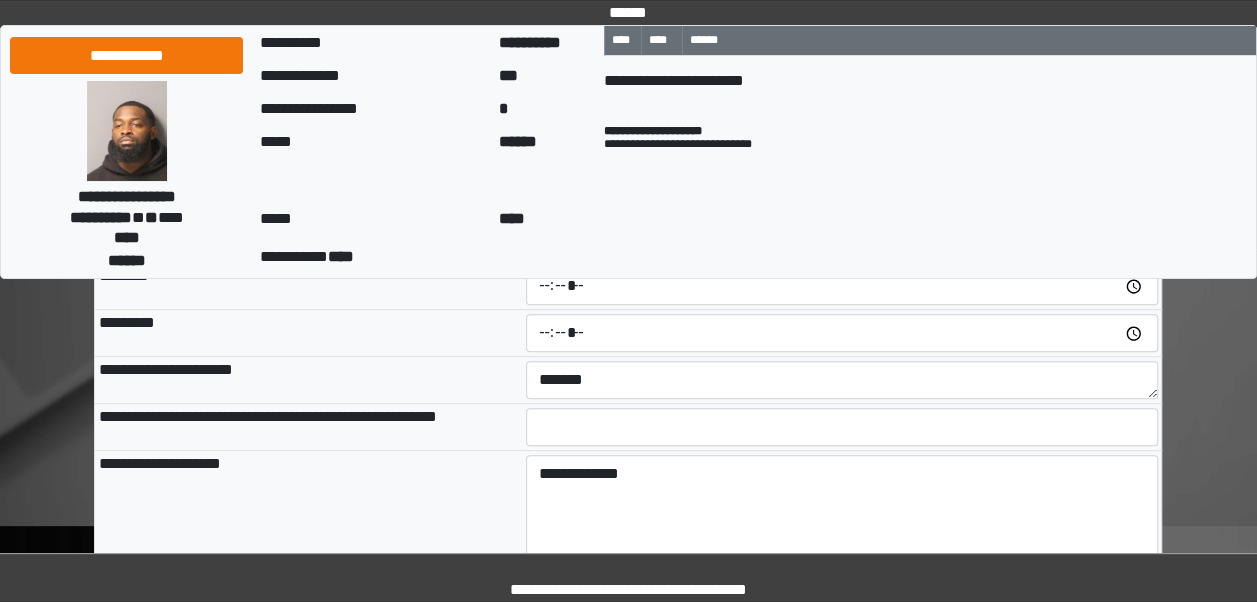 scroll, scrollTop: 176, scrollLeft: 0, axis: vertical 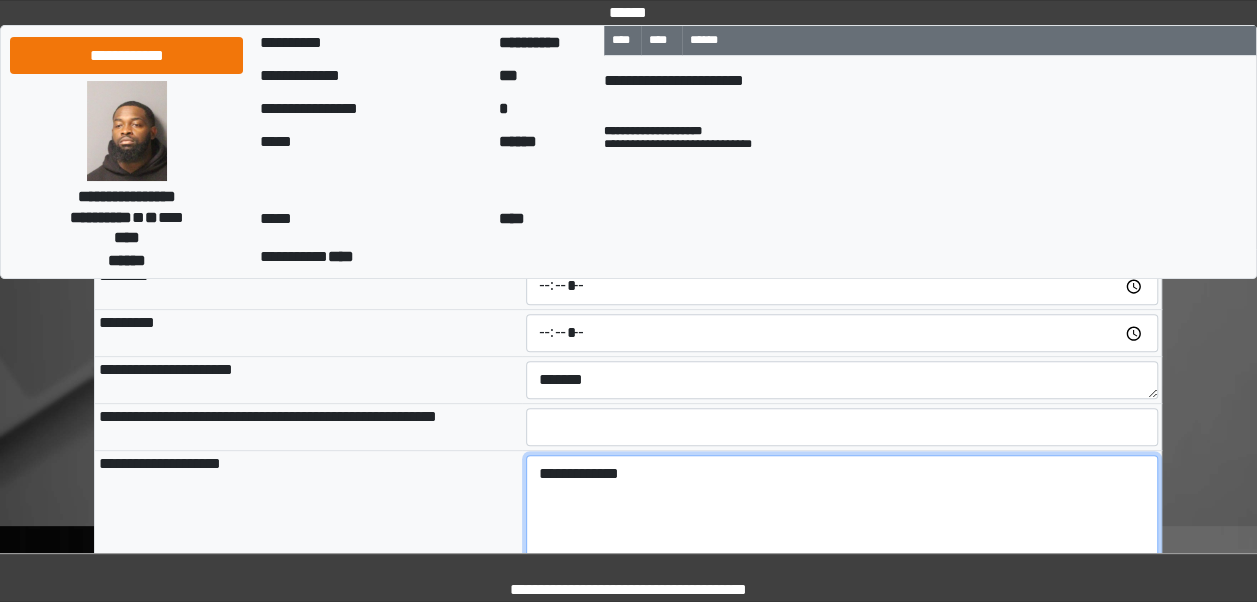 click on "**********" at bounding box center (842, 510) 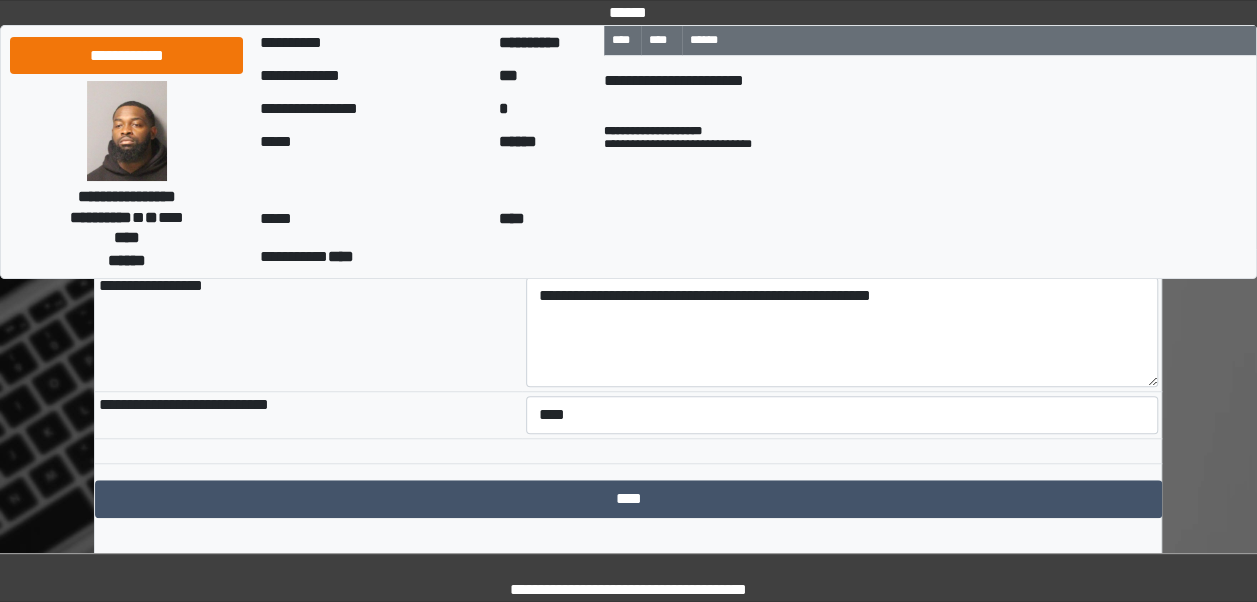 scroll, scrollTop: 628, scrollLeft: 0, axis: vertical 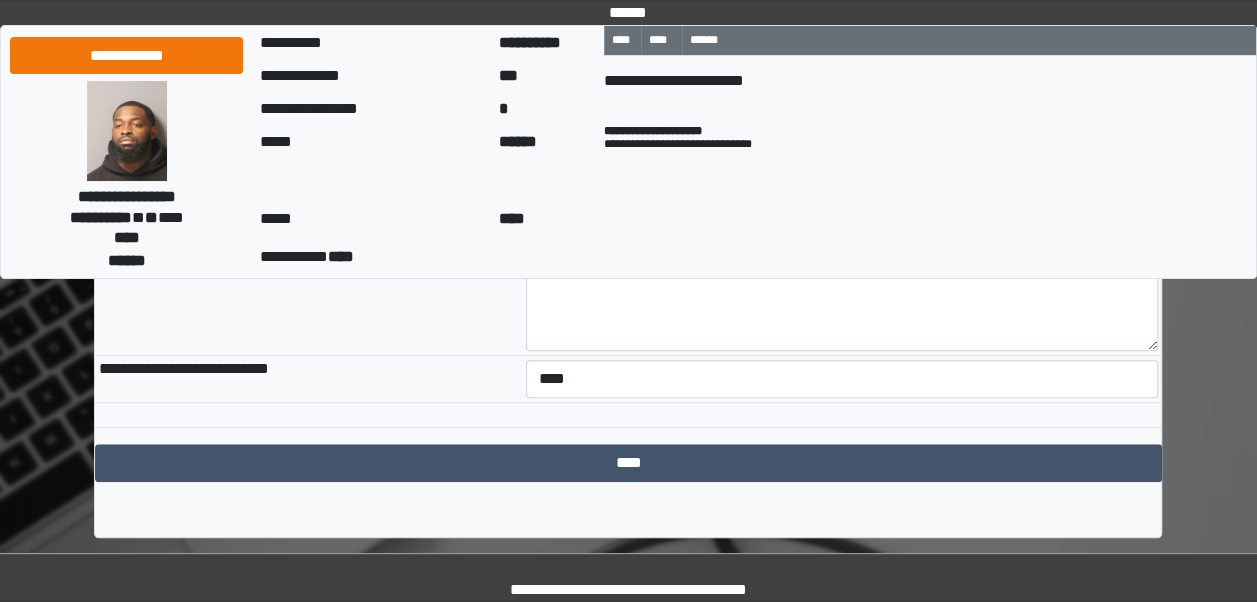 type on "**********" 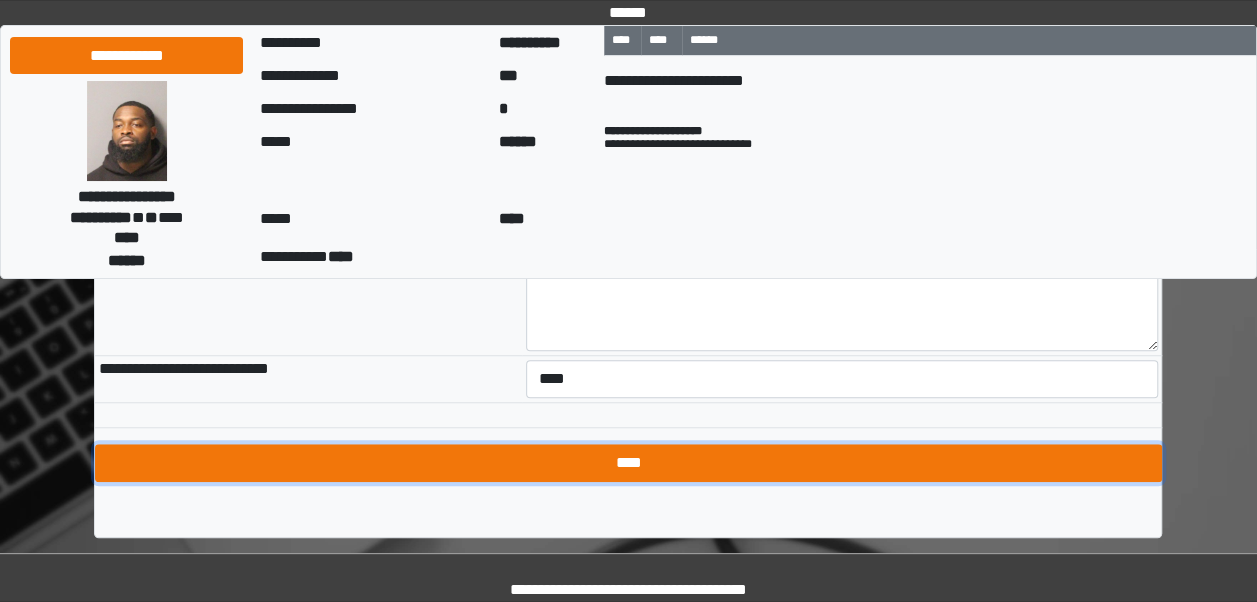 click on "****" at bounding box center (628, 463) 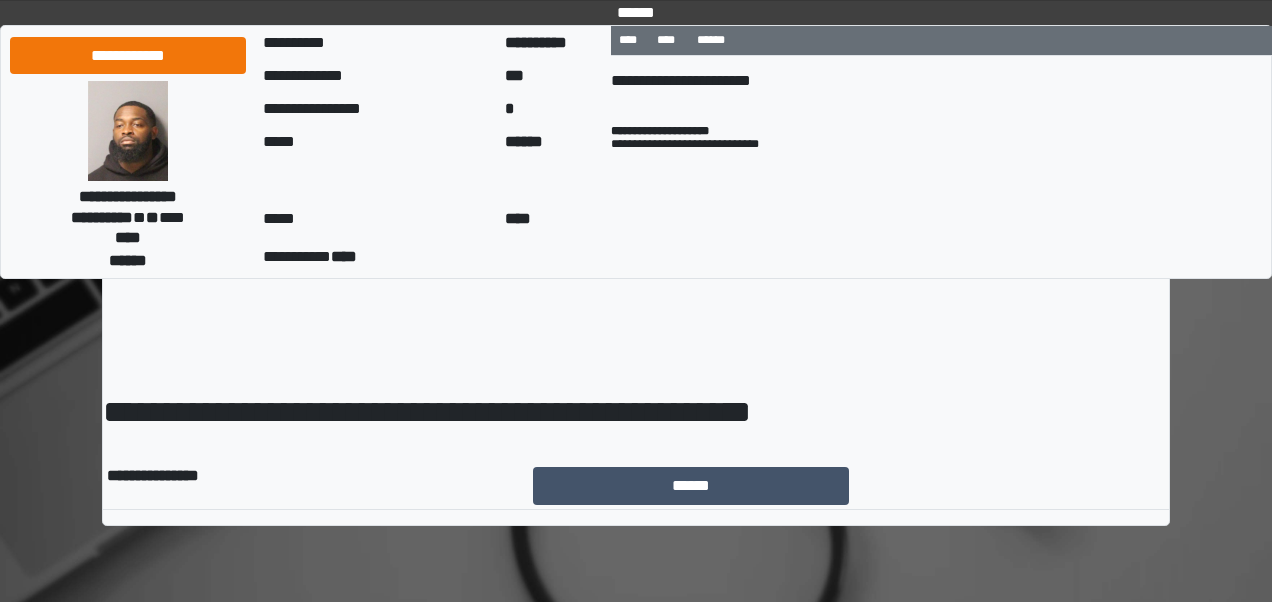 scroll, scrollTop: 0, scrollLeft: 0, axis: both 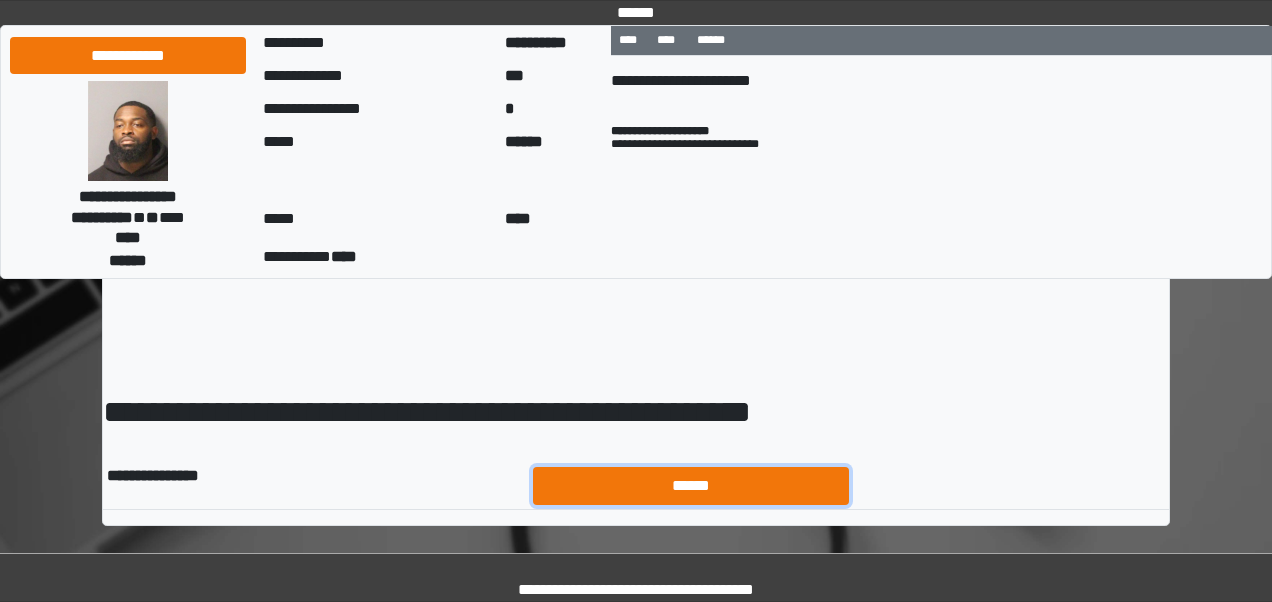 click on "******" at bounding box center (691, 485) 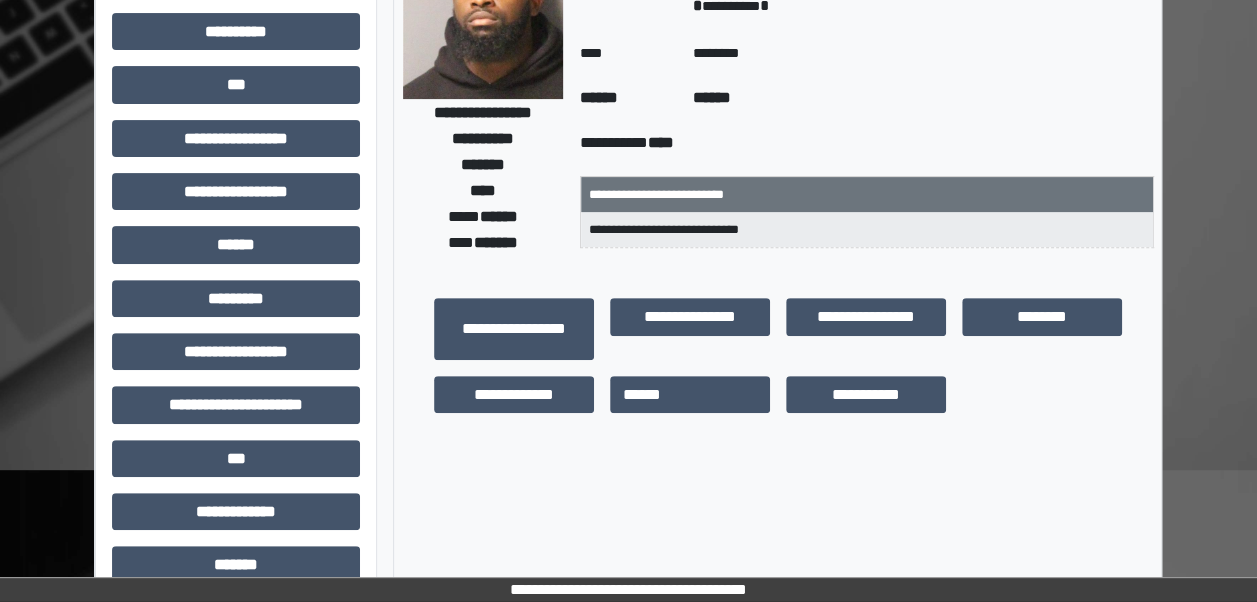 scroll, scrollTop: 232, scrollLeft: 0, axis: vertical 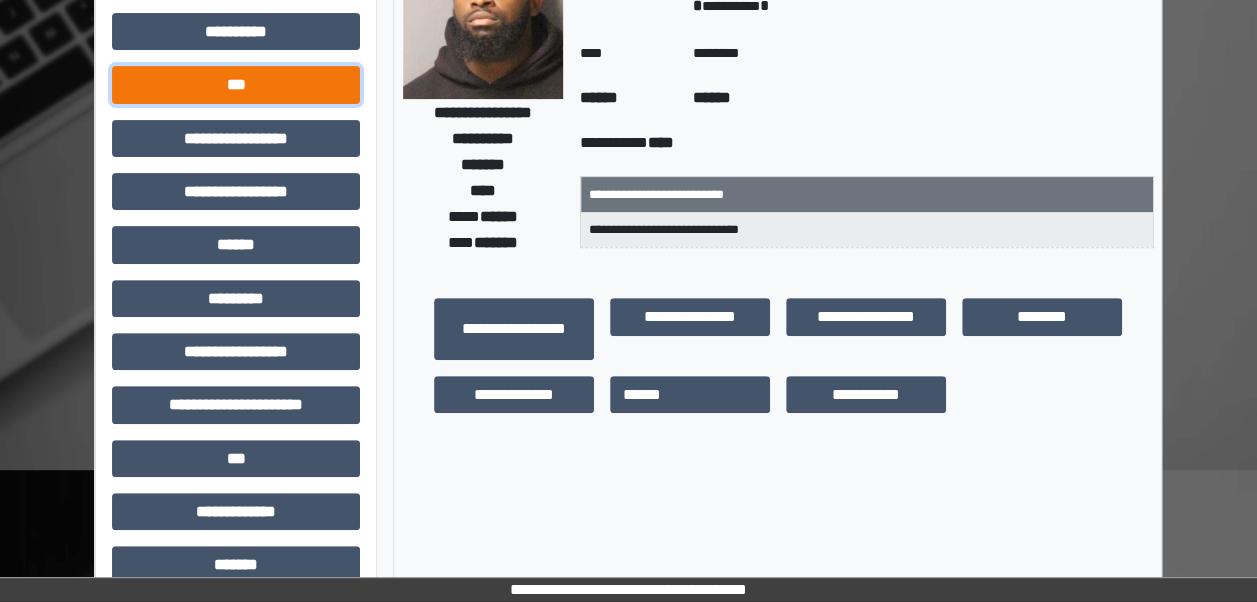 click on "***" at bounding box center (236, 84) 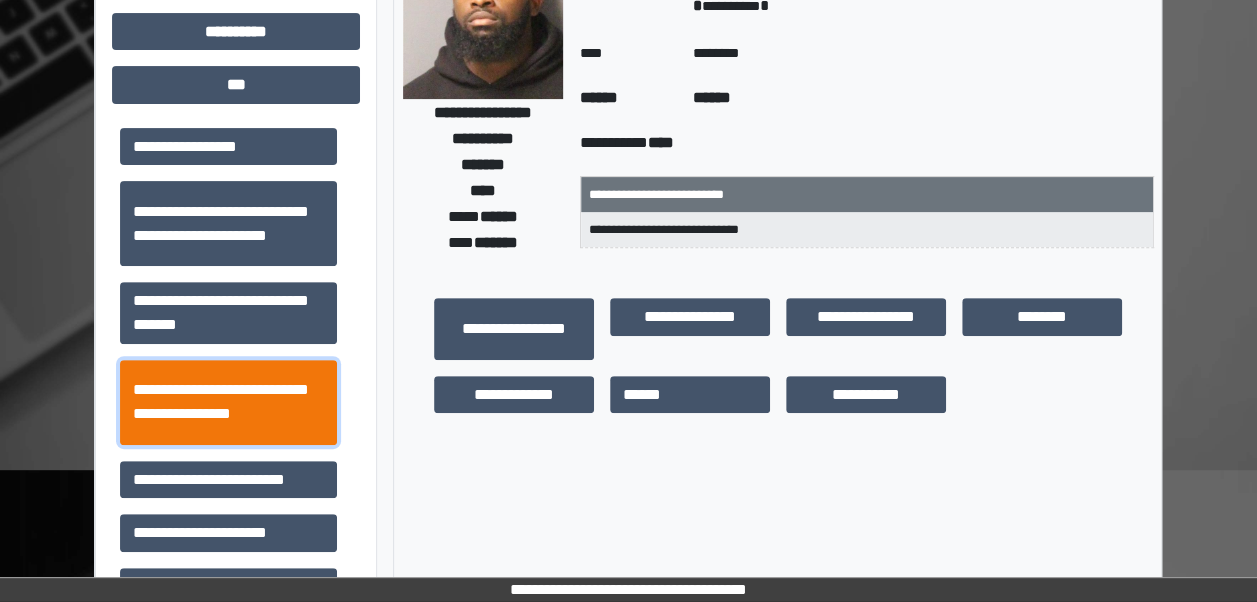 click on "**********" at bounding box center (228, 402) 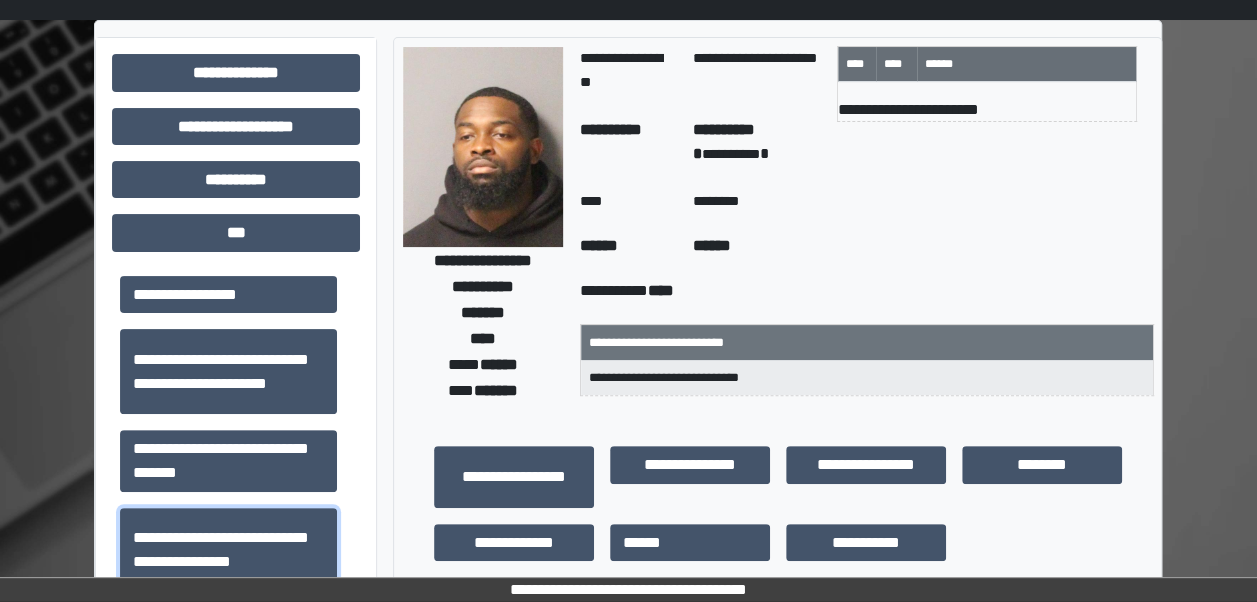 scroll, scrollTop: 0, scrollLeft: 0, axis: both 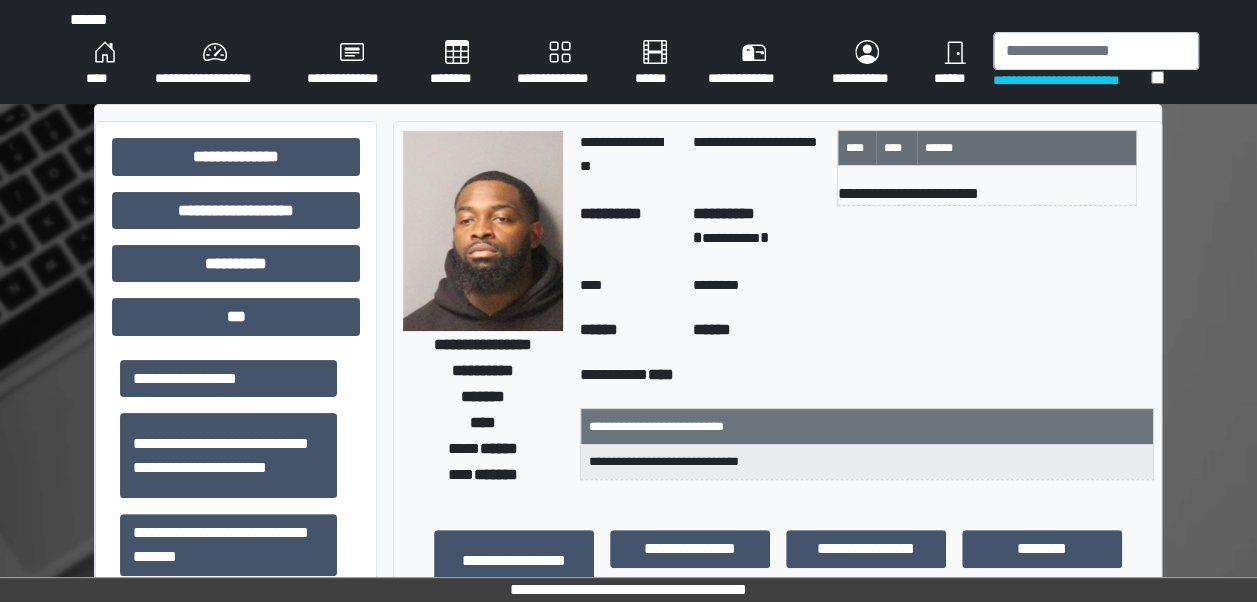 click on "**********" at bounding box center [1072, 80] 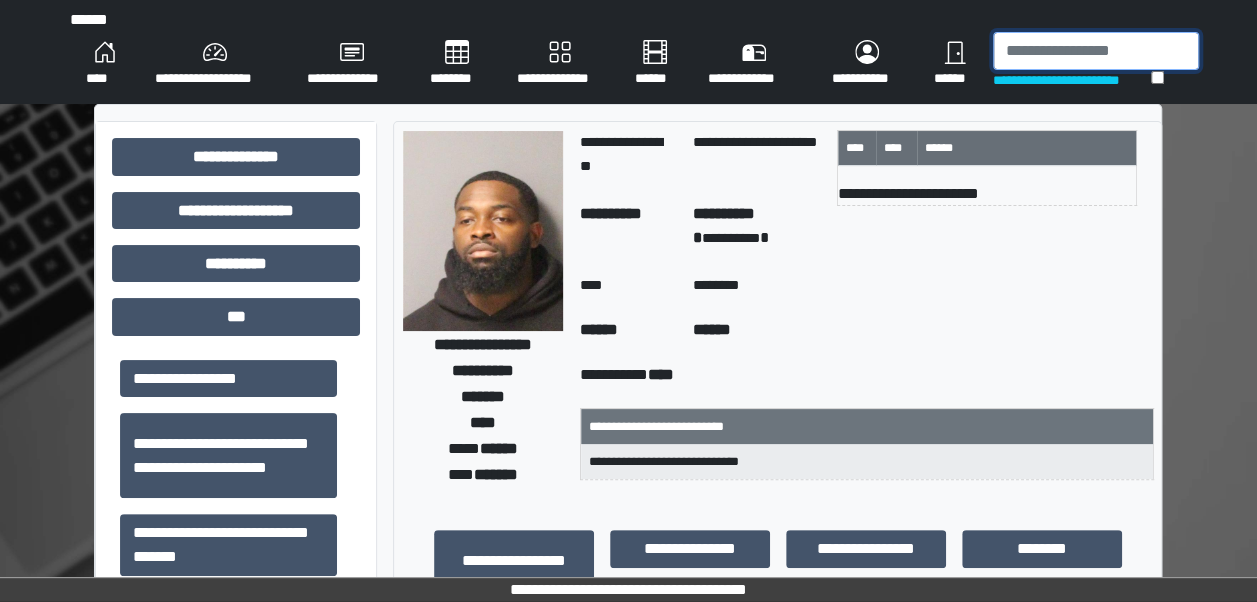 click at bounding box center [1096, 51] 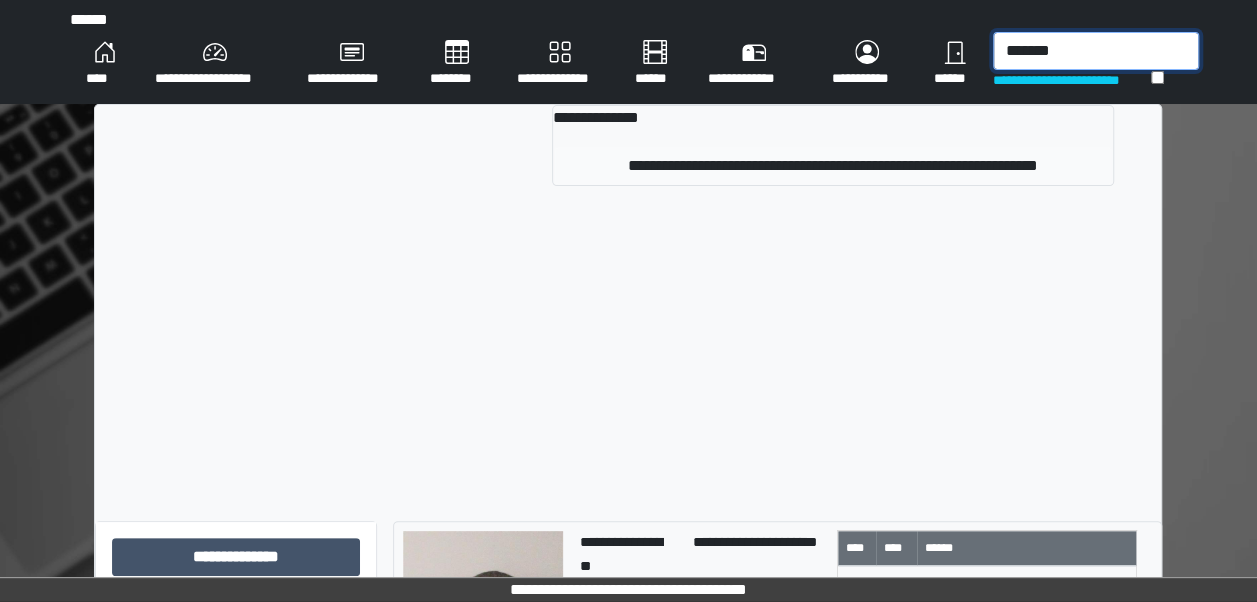 type on "*******" 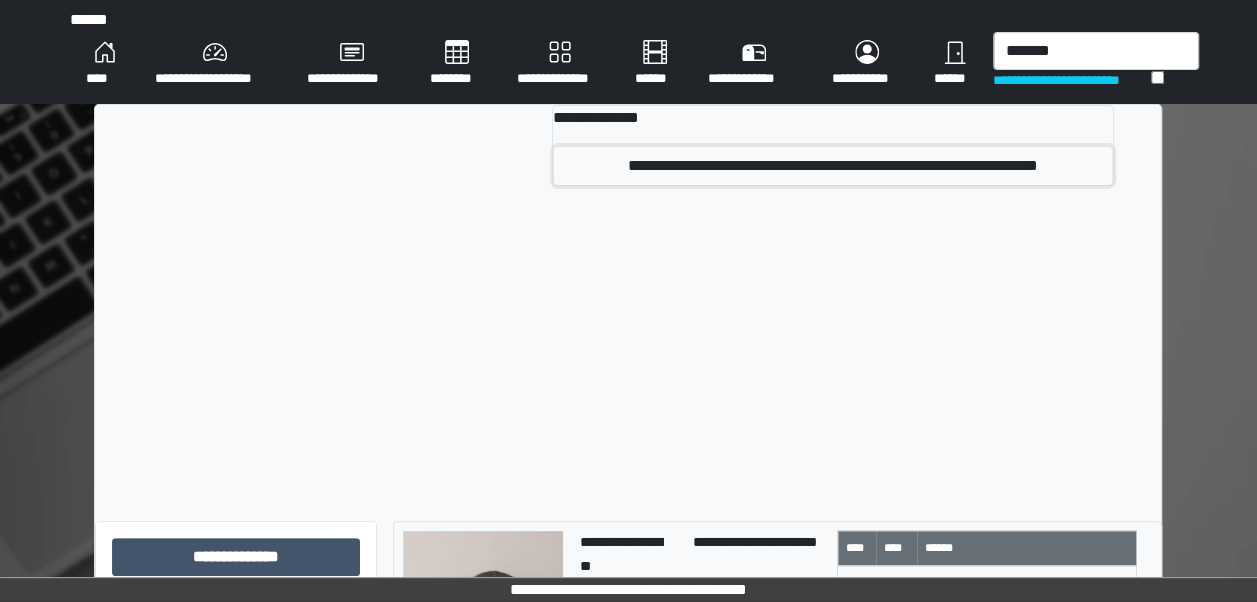 click on "**********" at bounding box center (833, 166) 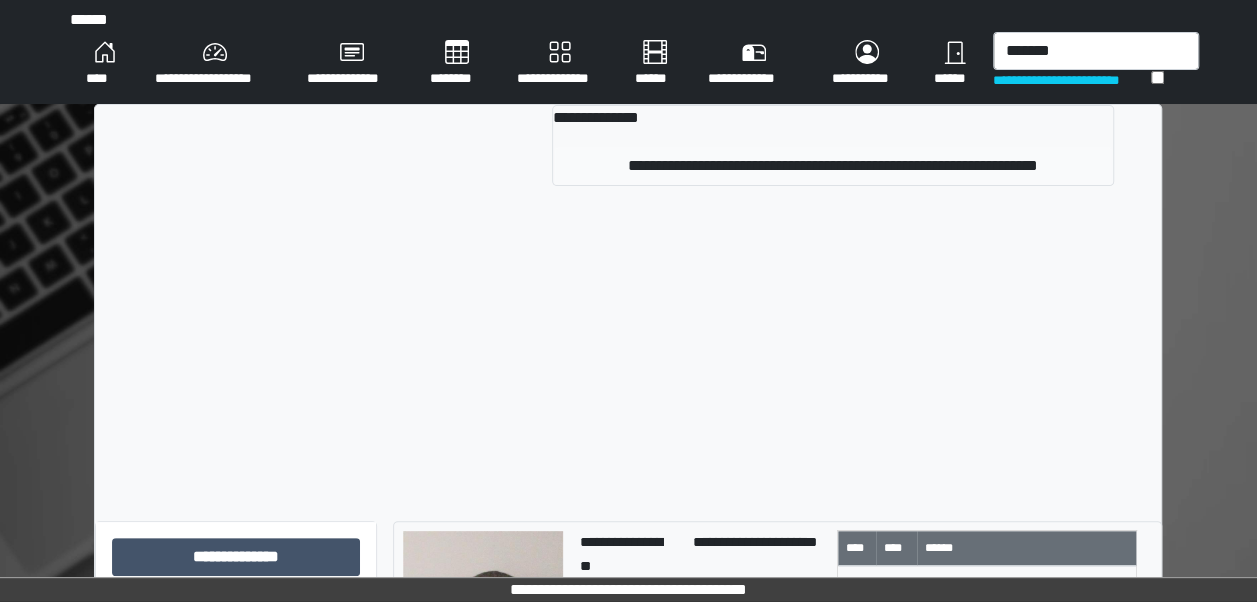 type 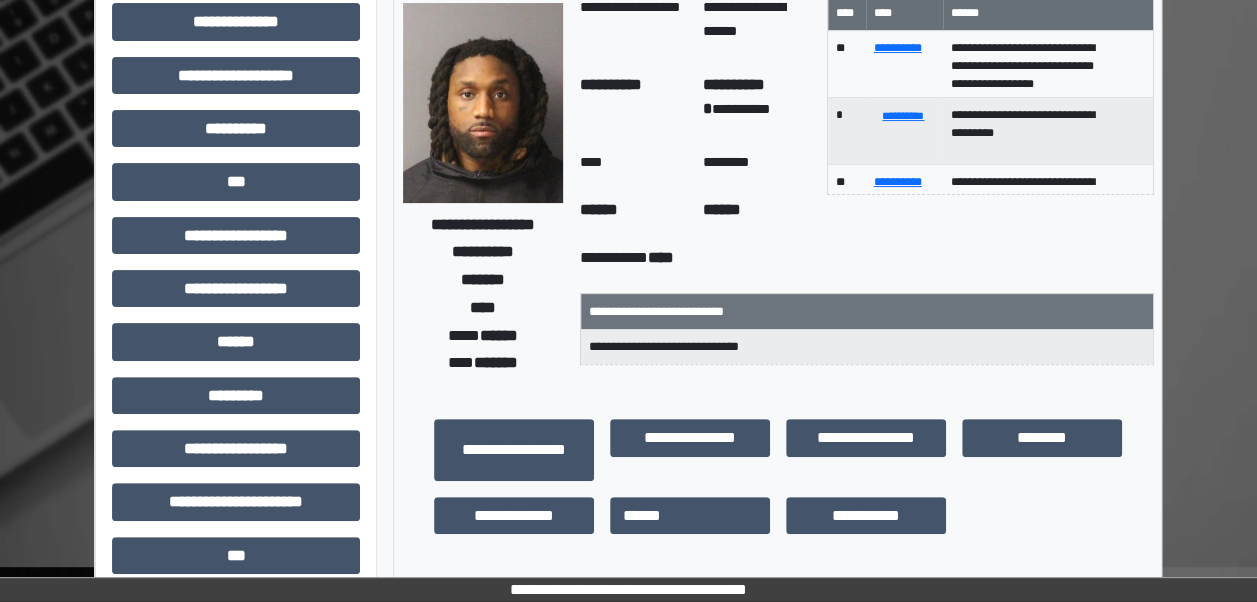 scroll, scrollTop: 134, scrollLeft: 0, axis: vertical 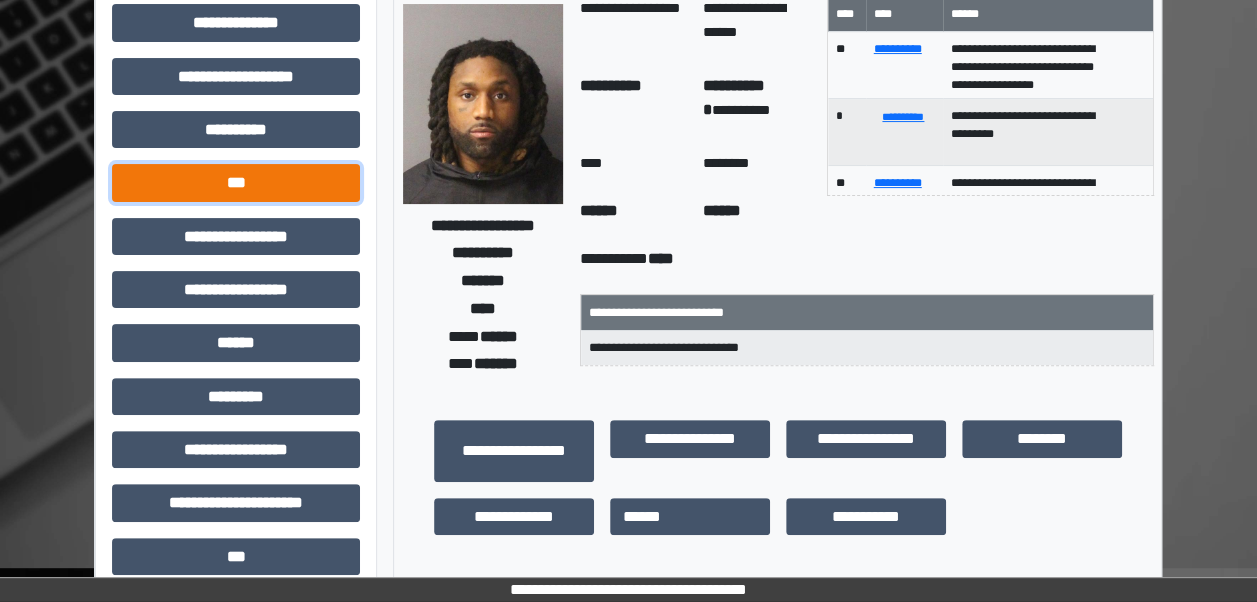 click on "***" at bounding box center [236, 182] 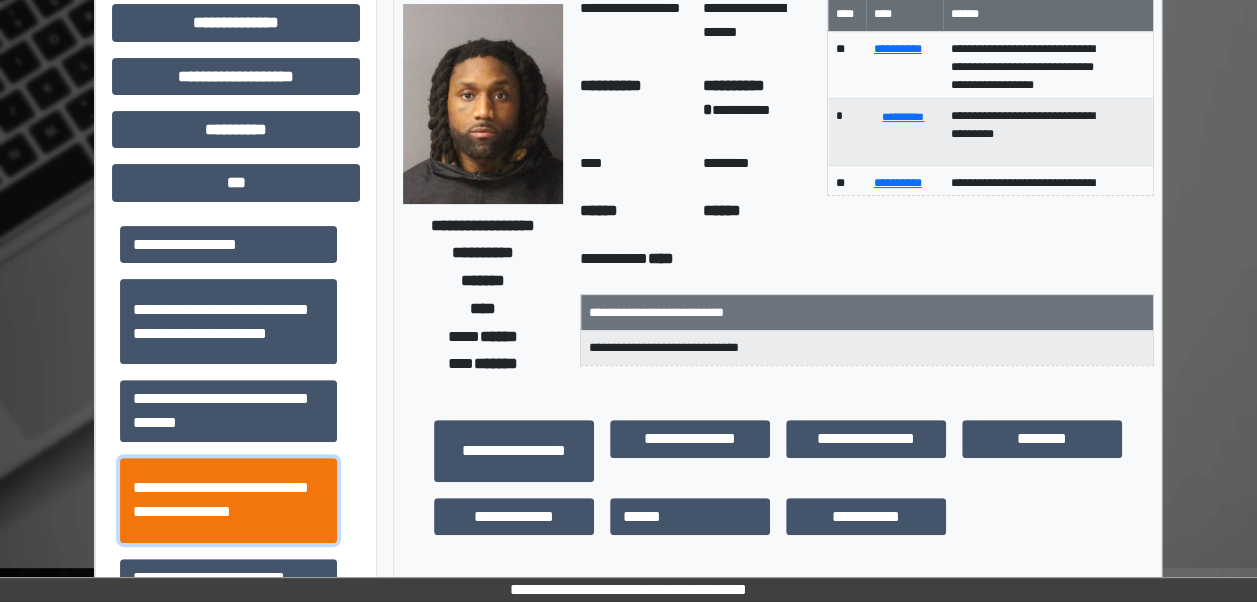 click on "**********" at bounding box center (228, 500) 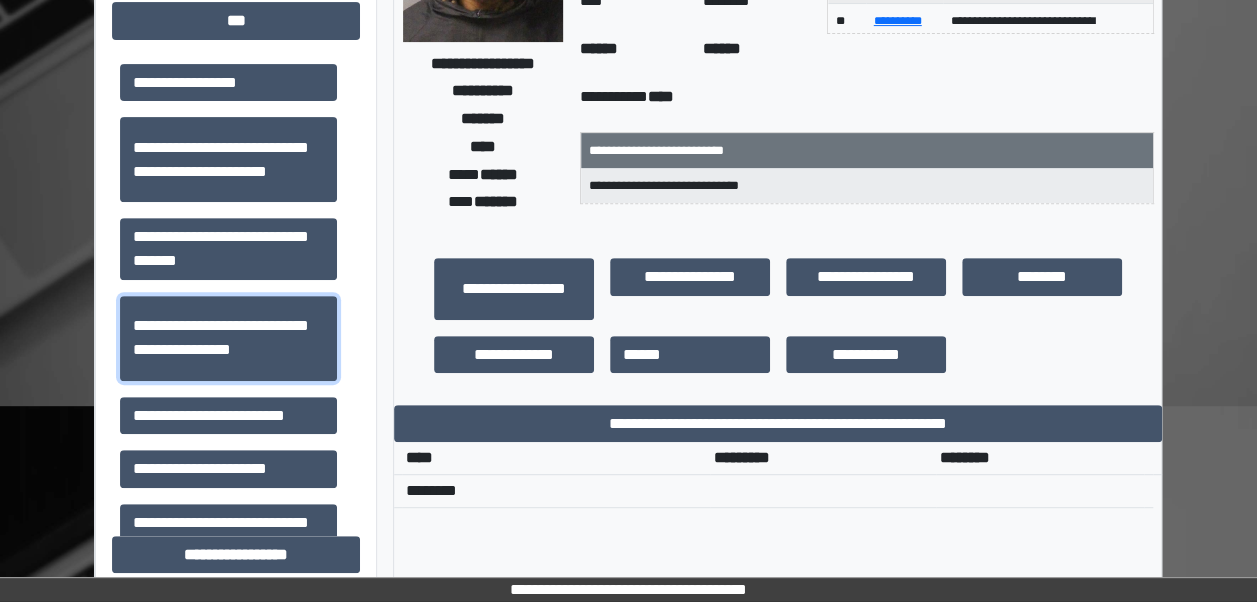 scroll, scrollTop: 298, scrollLeft: 0, axis: vertical 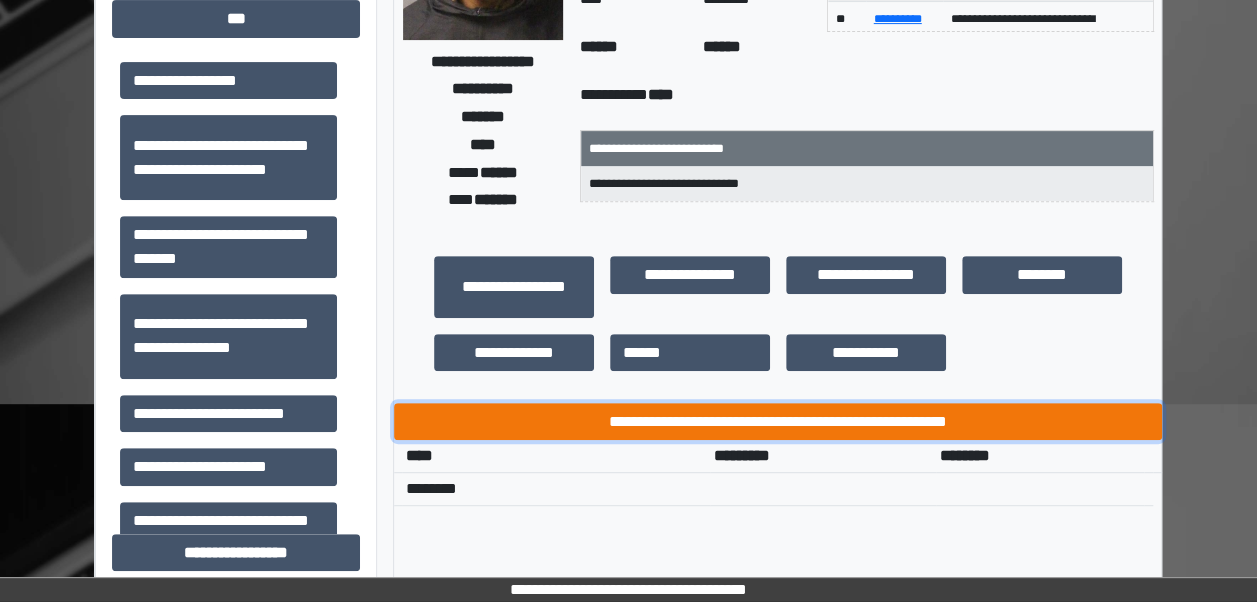 click on "**********" at bounding box center (778, 421) 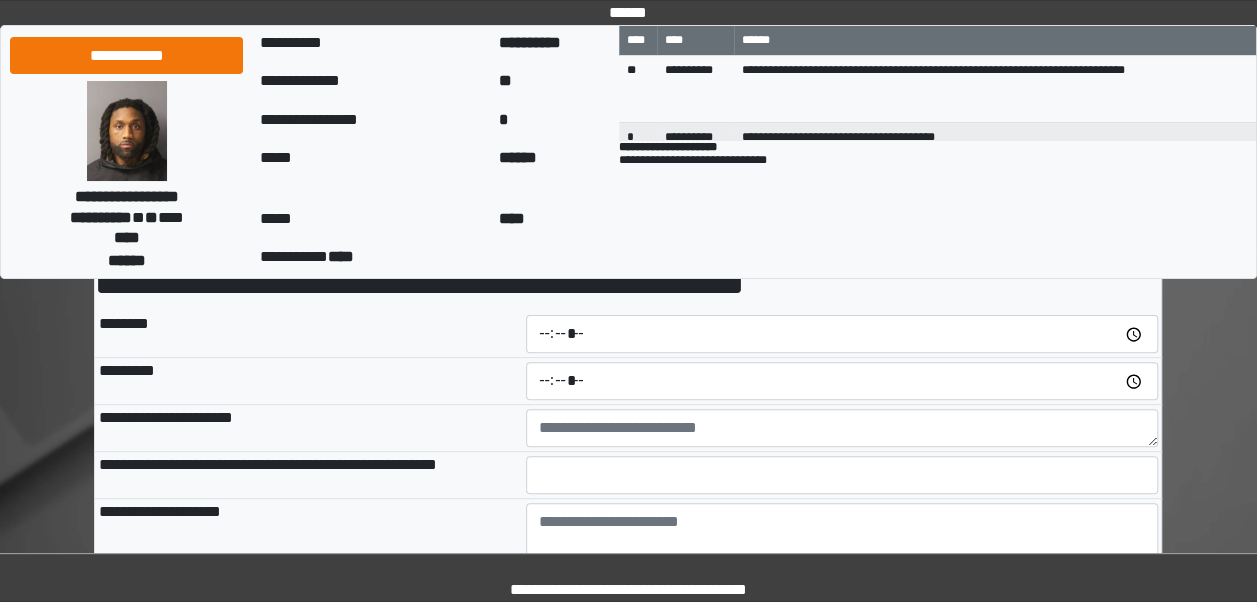 scroll, scrollTop: 138, scrollLeft: 0, axis: vertical 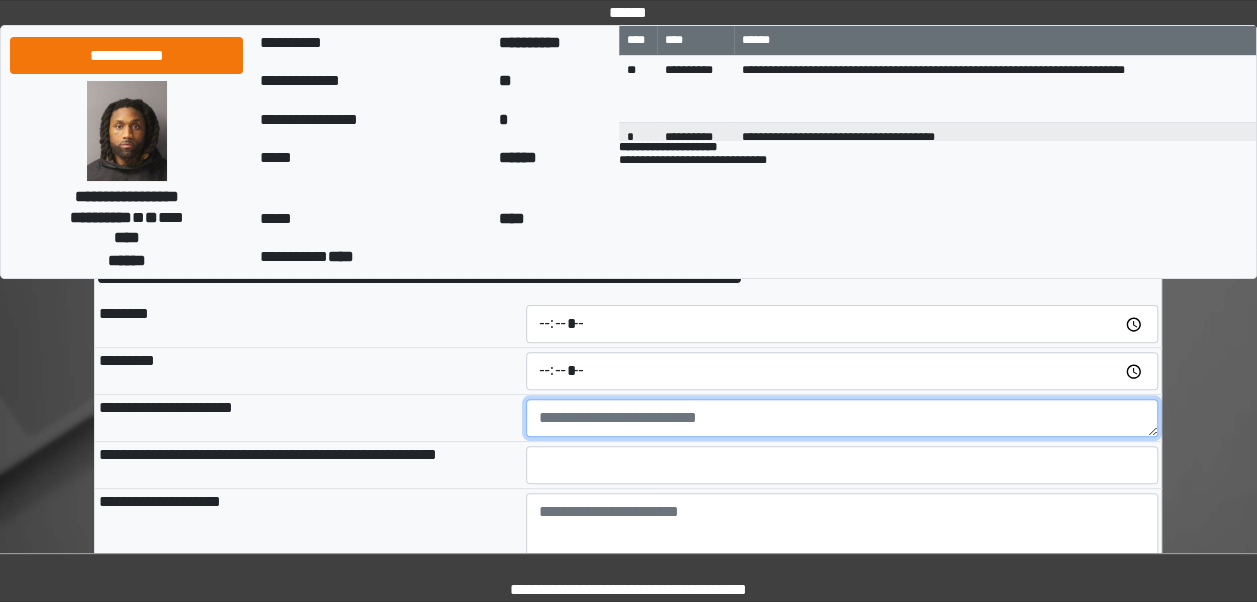click at bounding box center (842, 418) 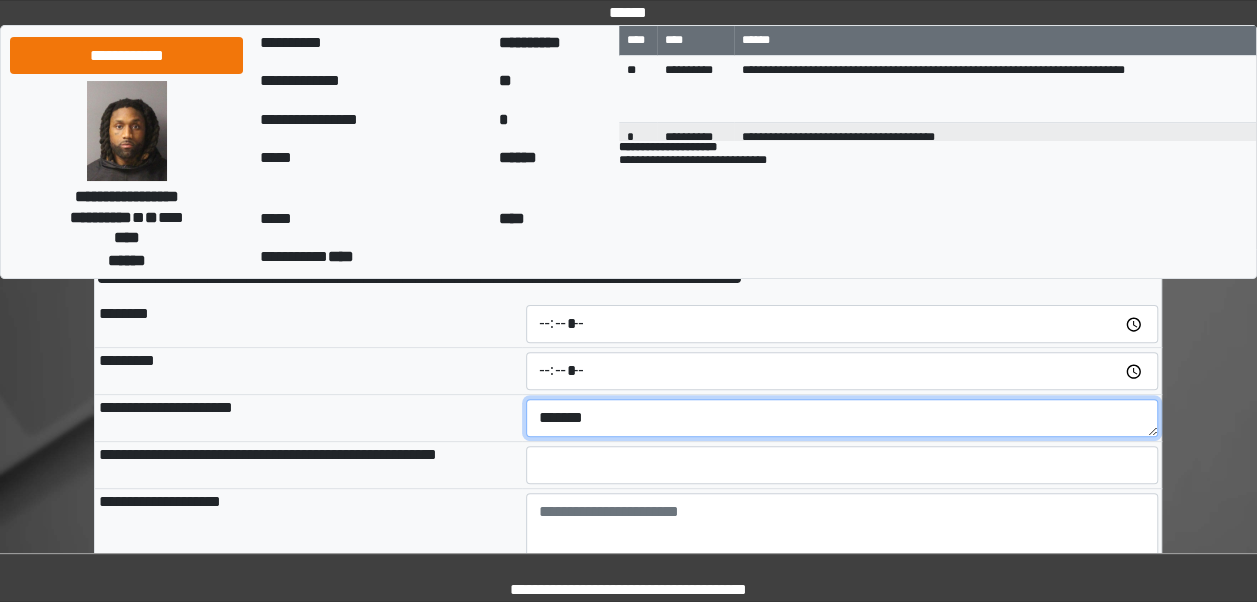 type on "*******" 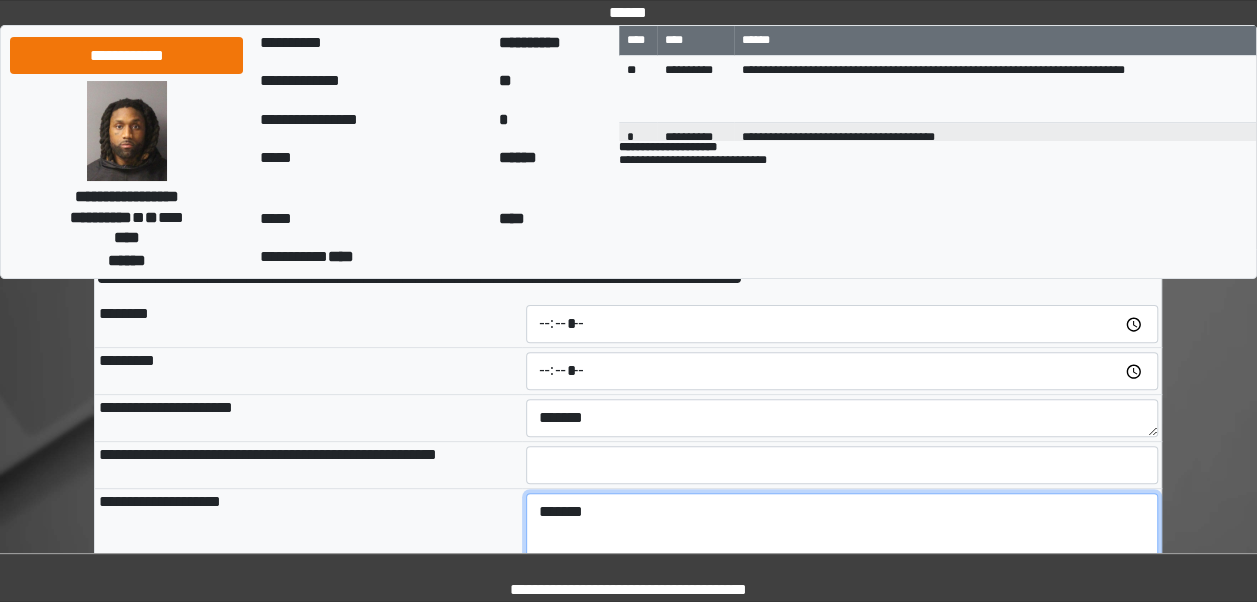 type on "*******" 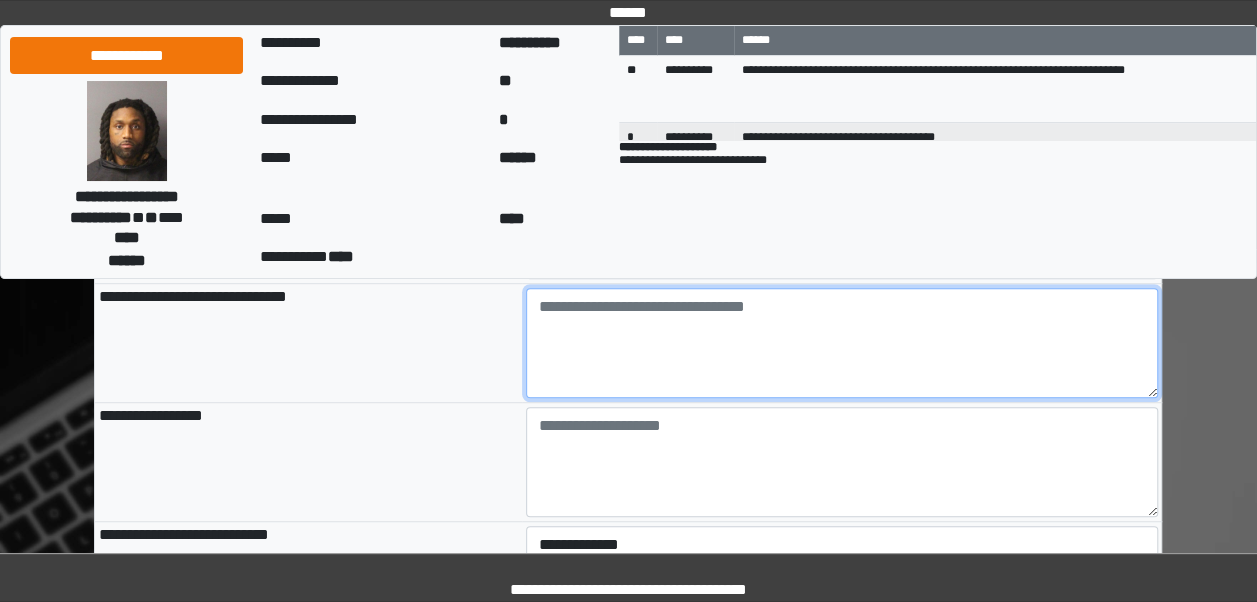 scroll, scrollTop: 463, scrollLeft: 0, axis: vertical 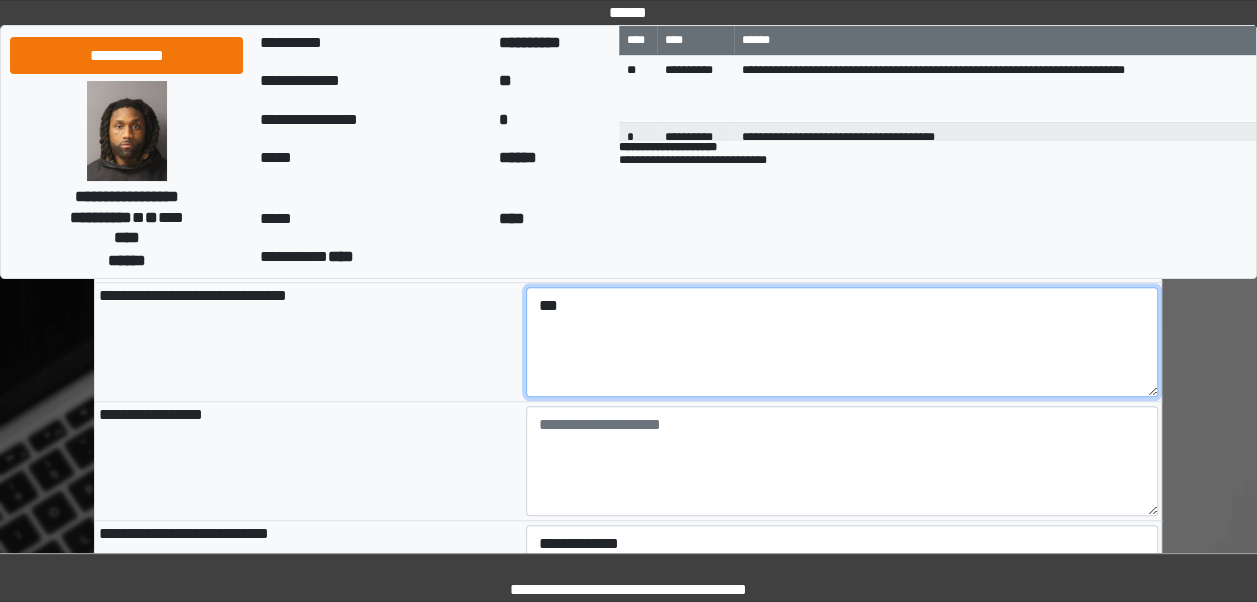 type on "***" 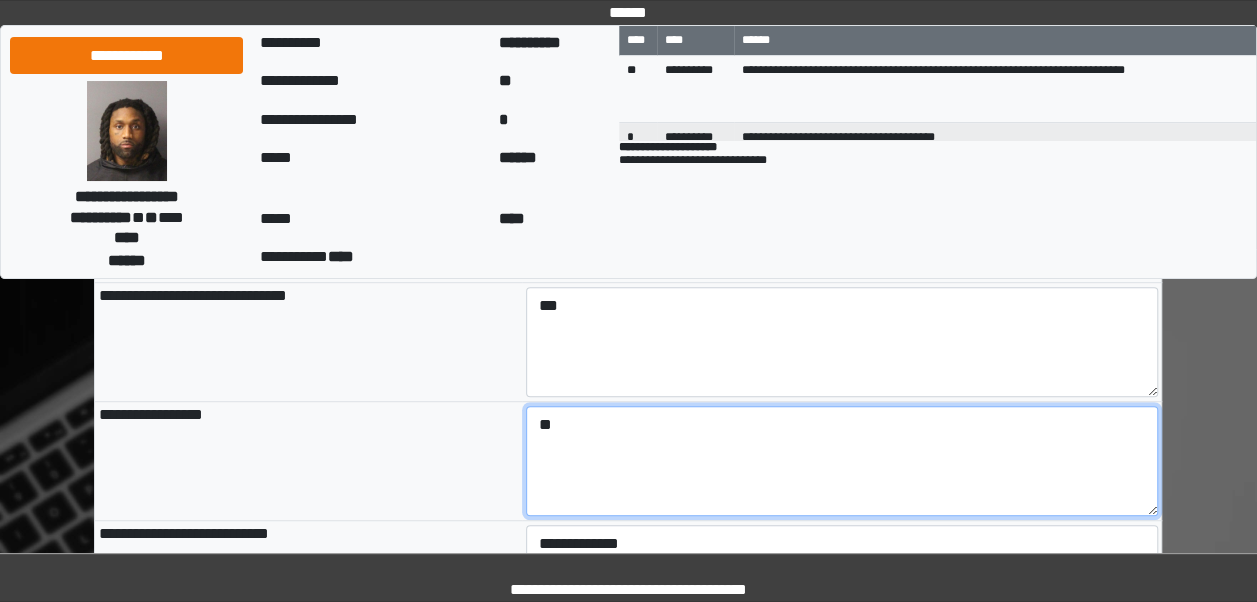 type on "*" 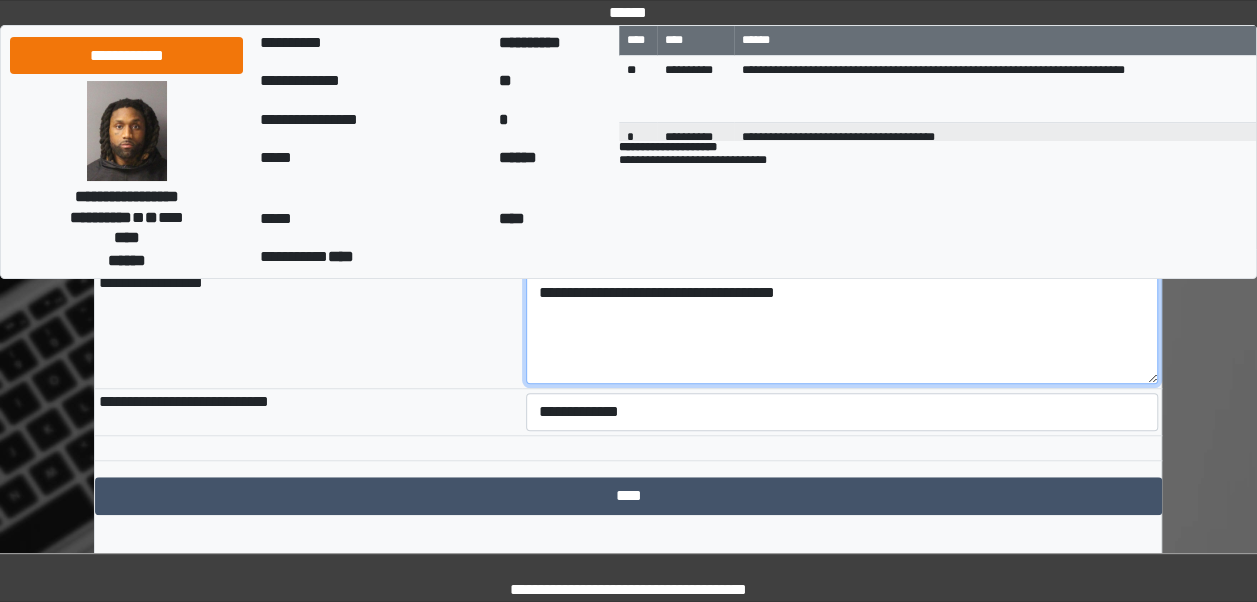scroll, scrollTop: 610, scrollLeft: 0, axis: vertical 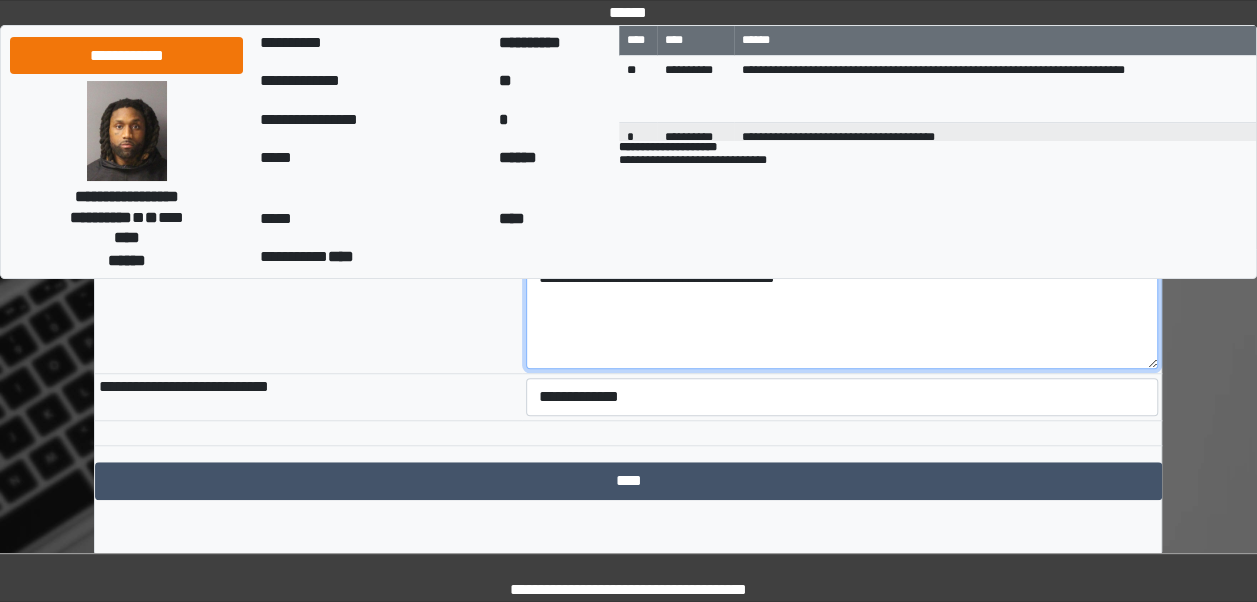 type on "**********" 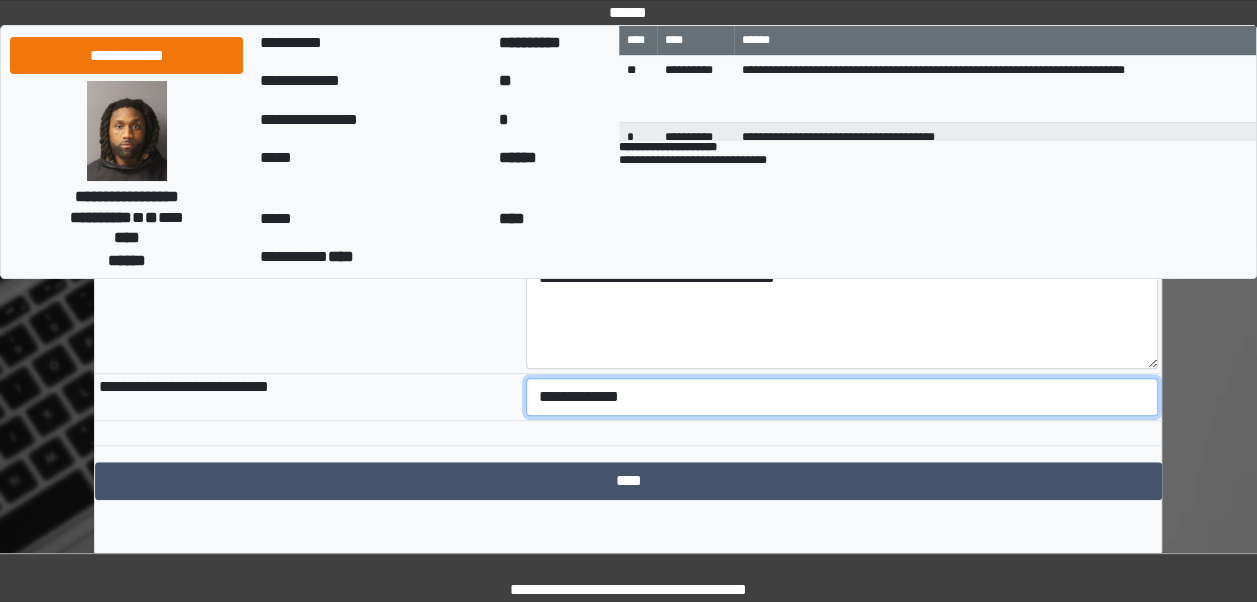 click on "**********" at bounding box center (842, 397) 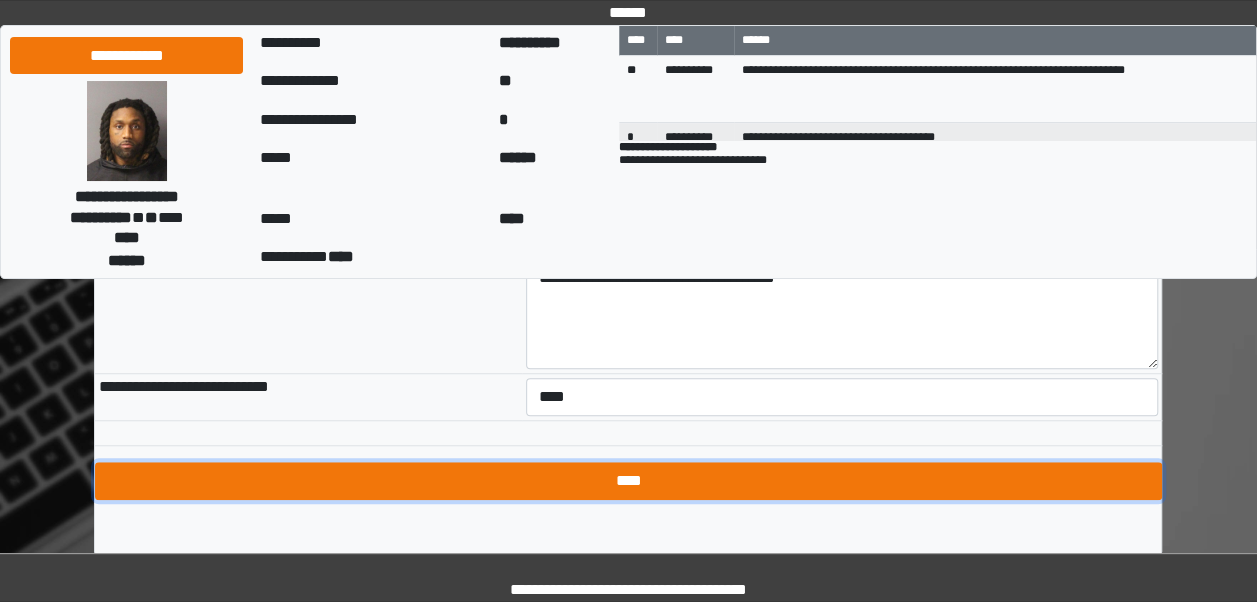 click on "****" at bounding box center [628, 481] 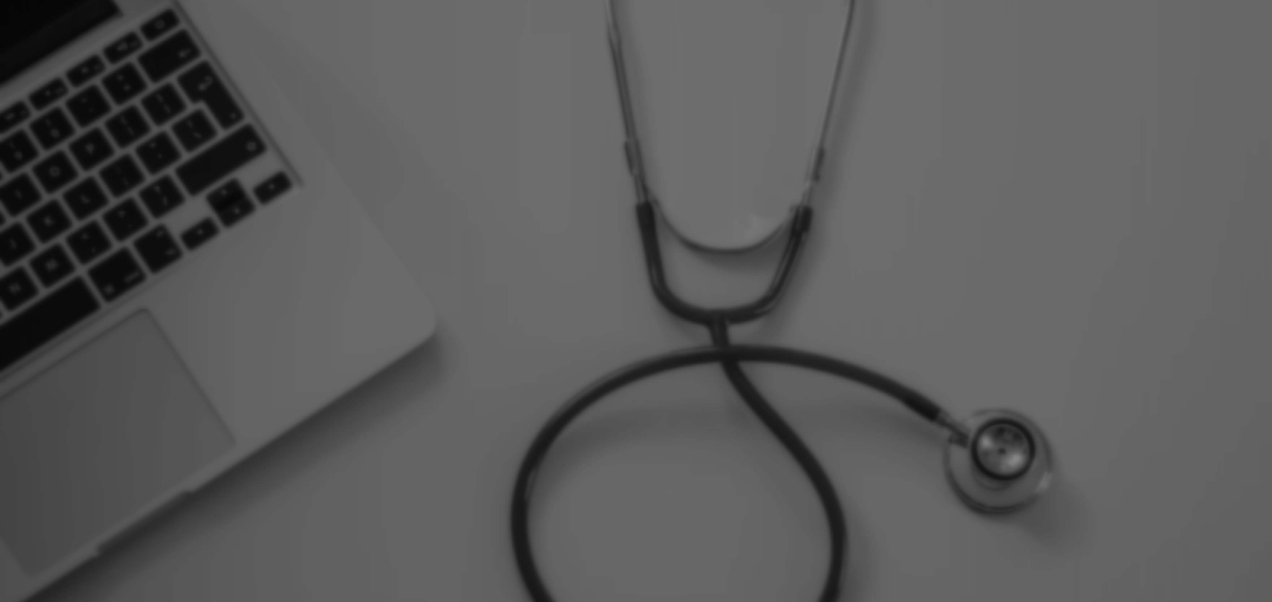 scroll, scrollTop: 0, scrollLeft: 0, axis: both 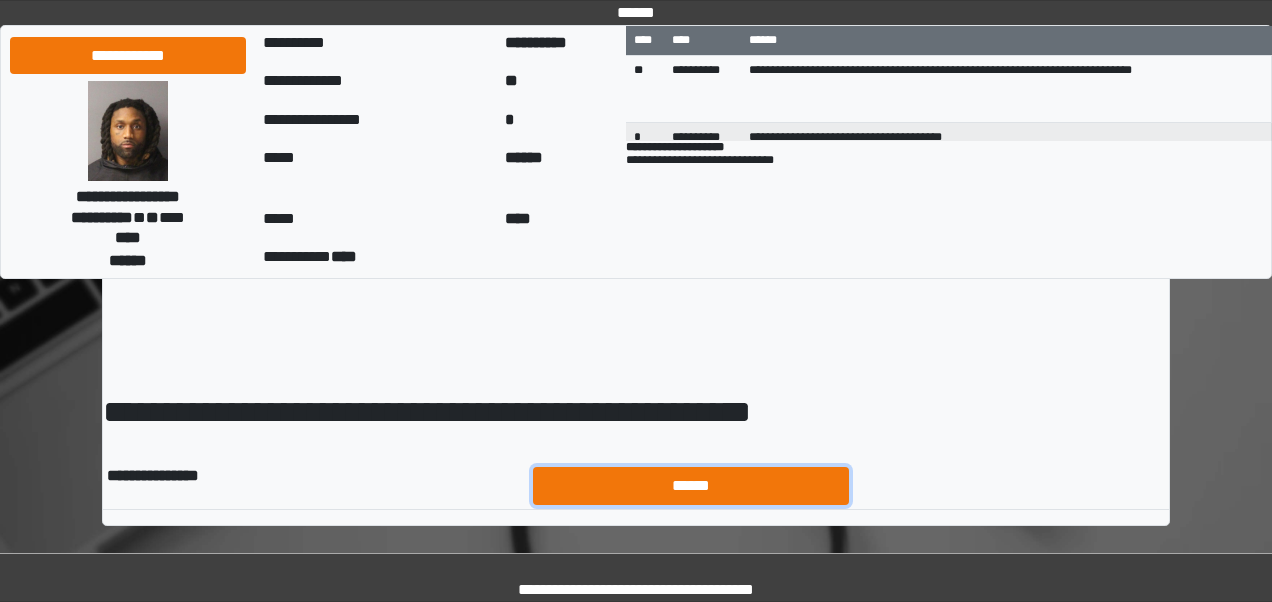 click on "******" at bounding box center [691, 485] 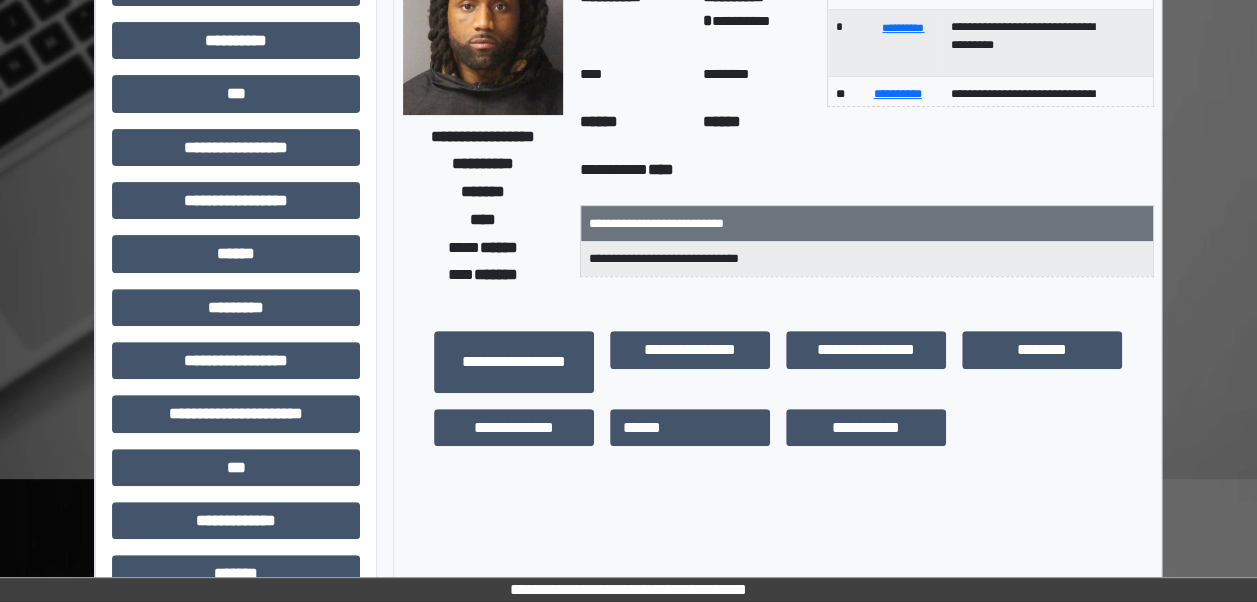 scroll, scrollTop: 0, scrollLeft: 0, axis: both 